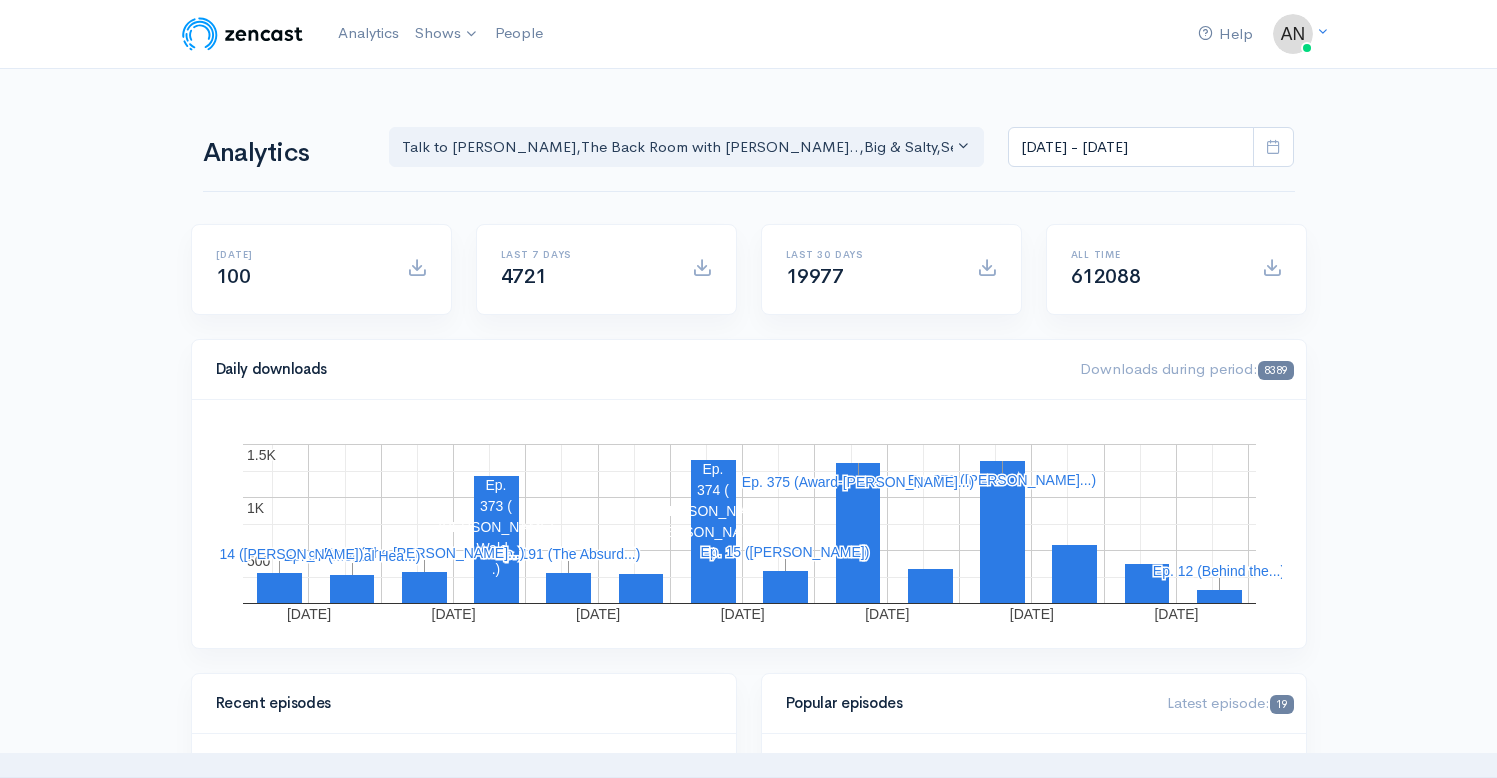 scroll, scrollTop: 0, scrollLeft: 0, axis: both 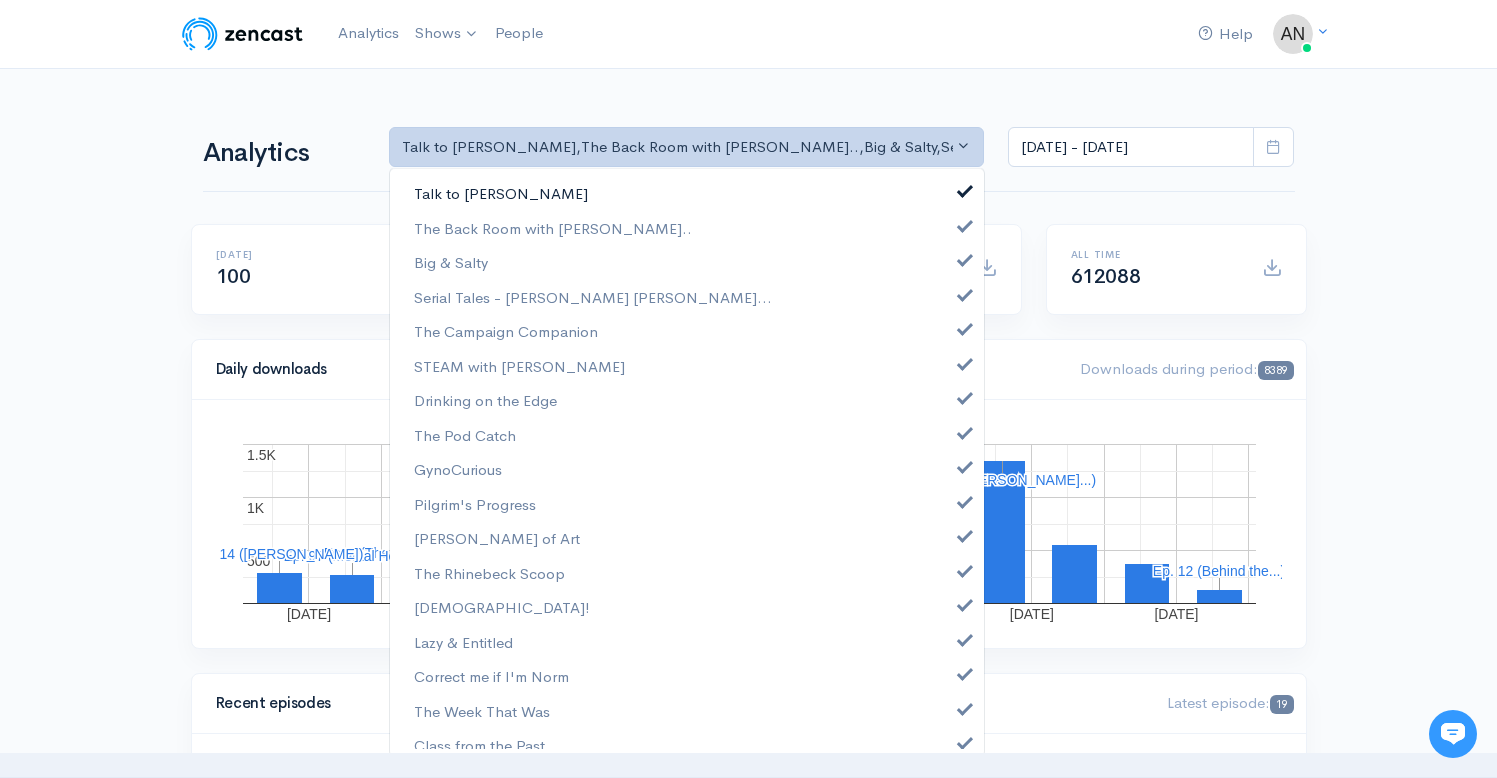 click at bounding box center (965, 188) 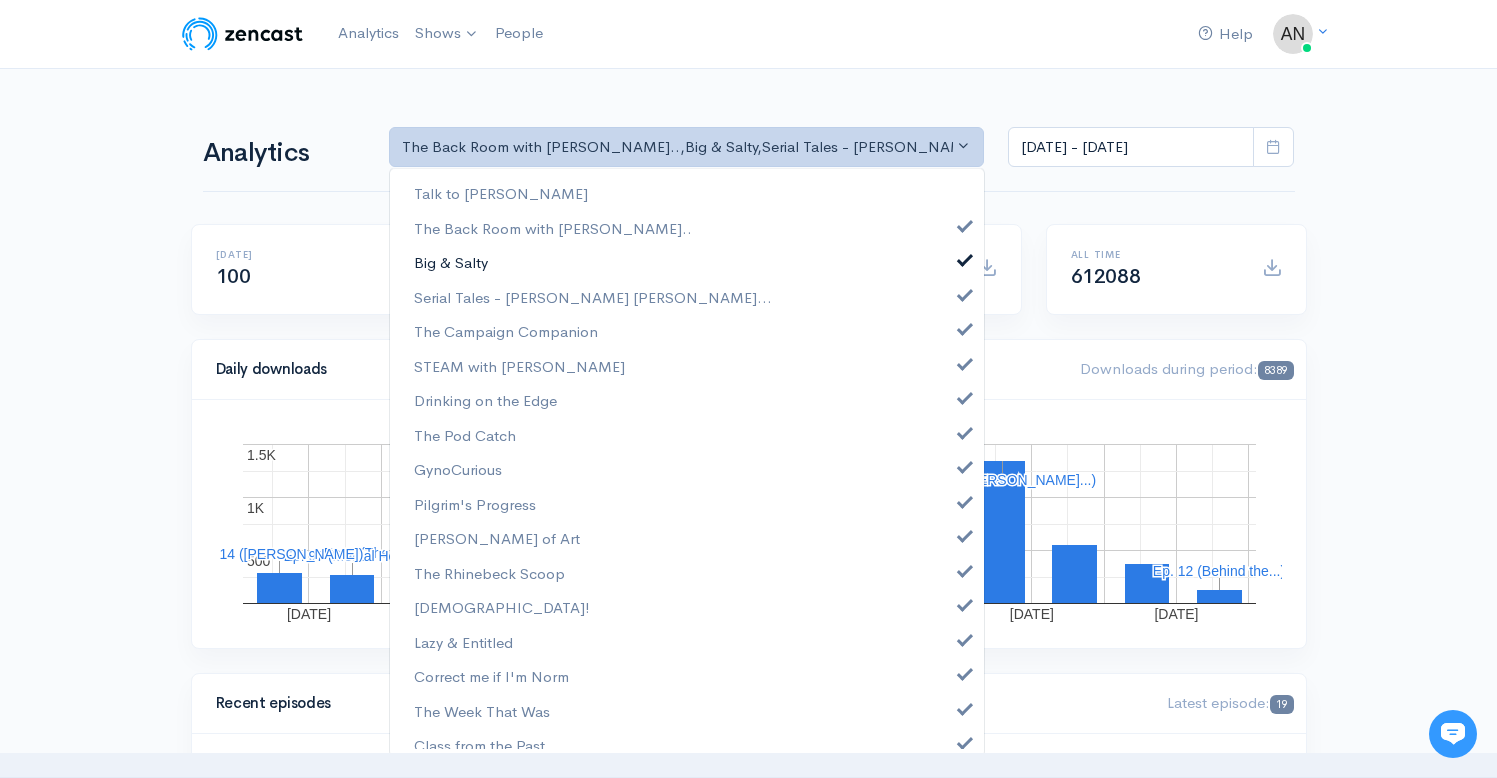 click at bounding box center [965, 257] 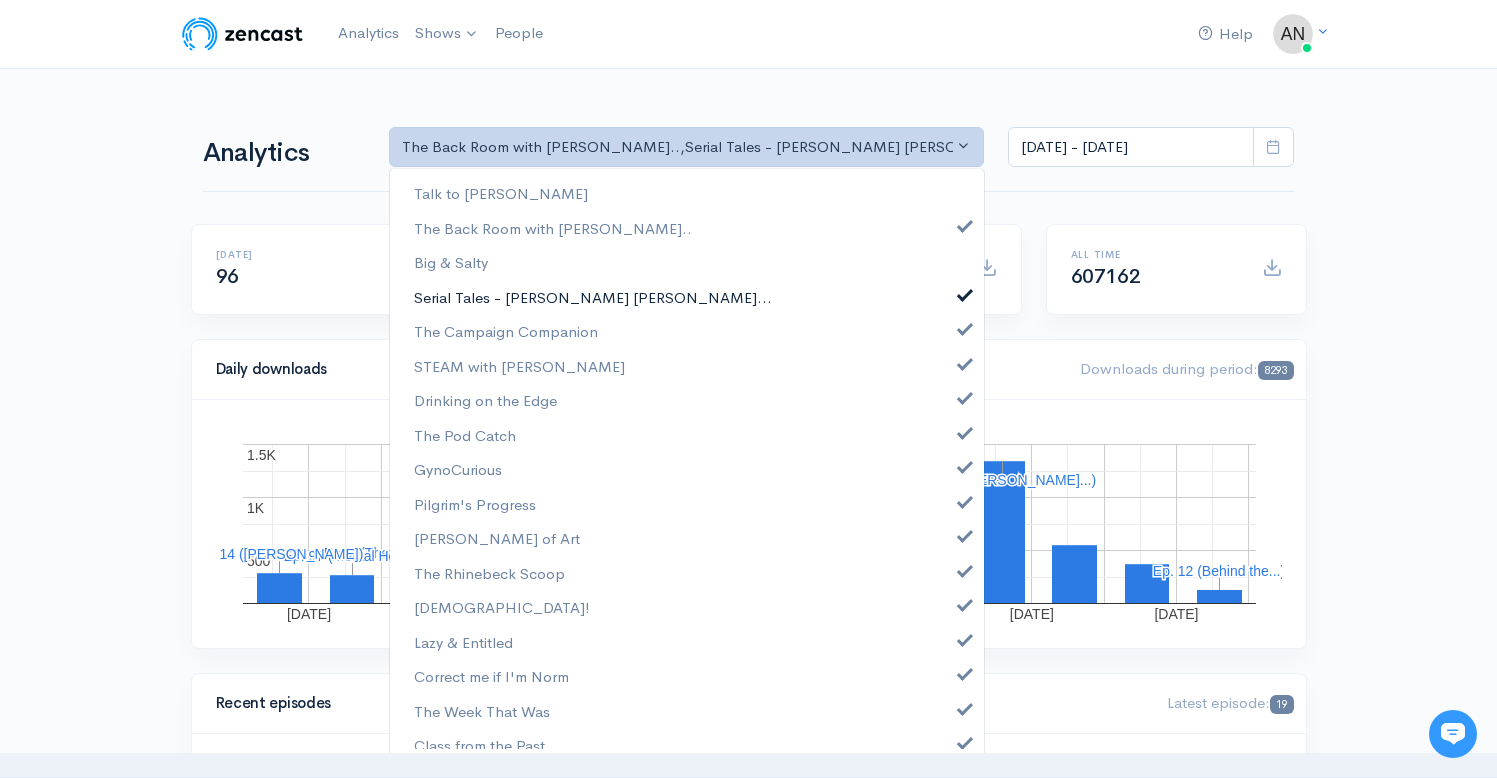 click at bounding box center (965, 292) 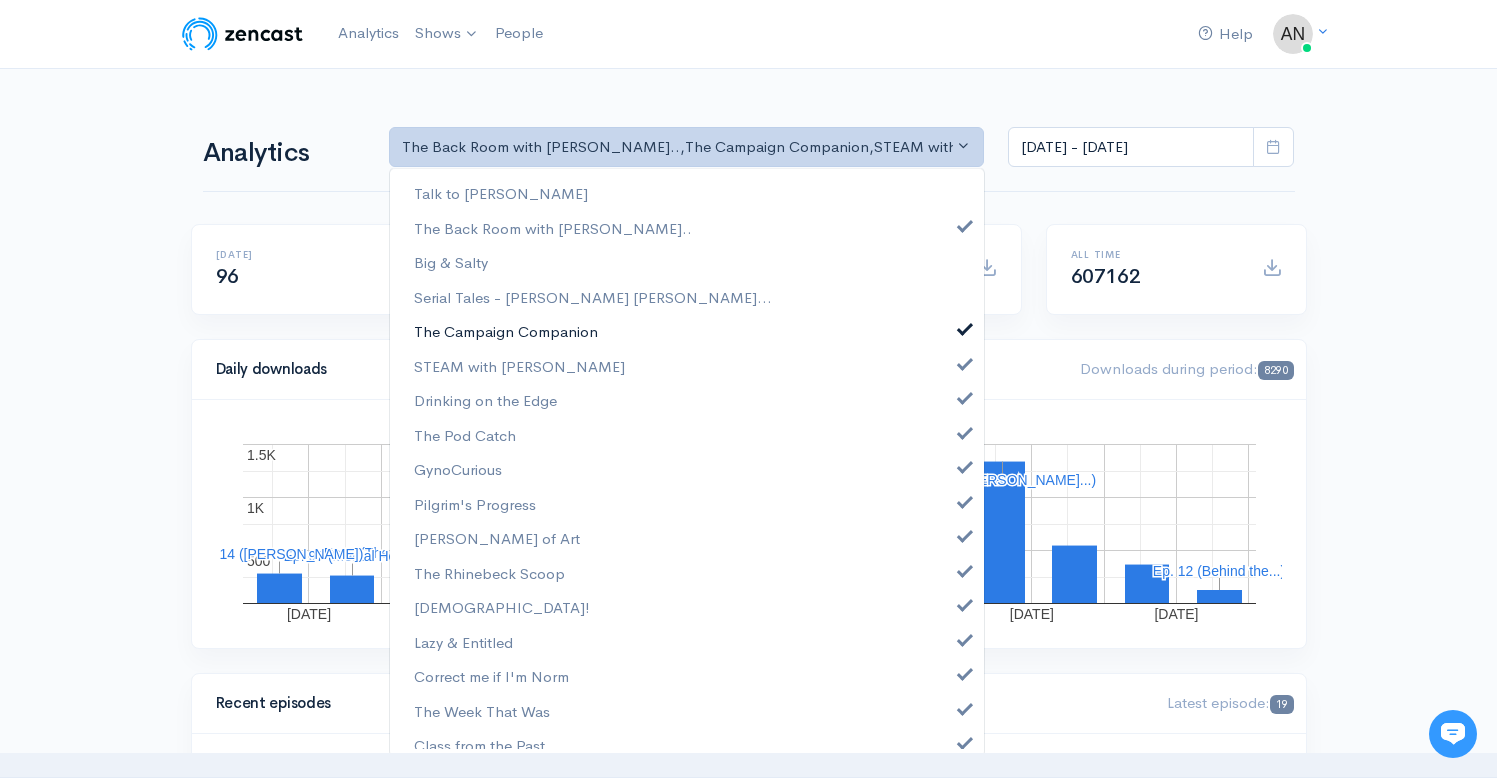 click at bounding box center [965, 326] 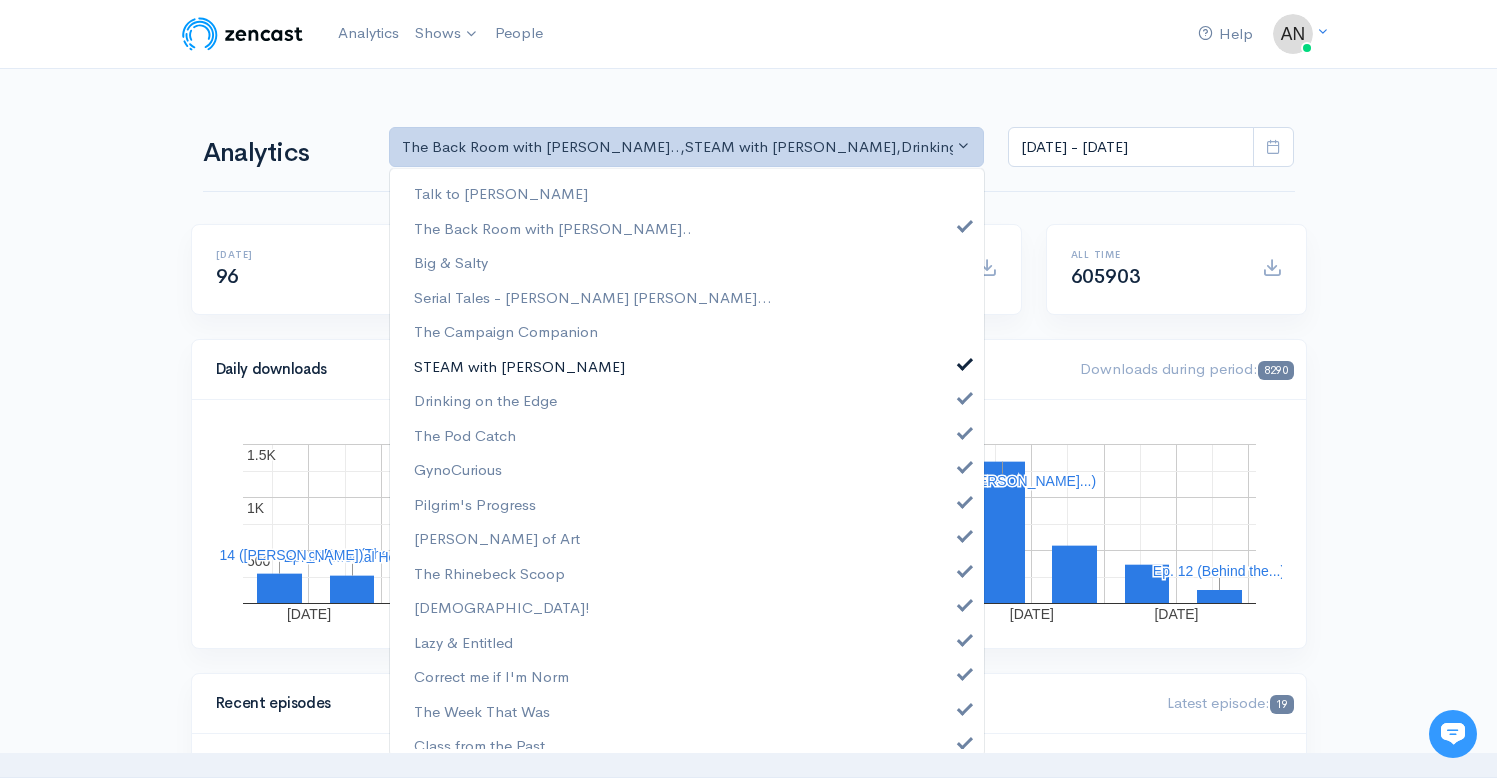 click on "STEAM with [PERSON_NAME]" at bounding box center (687, 366) 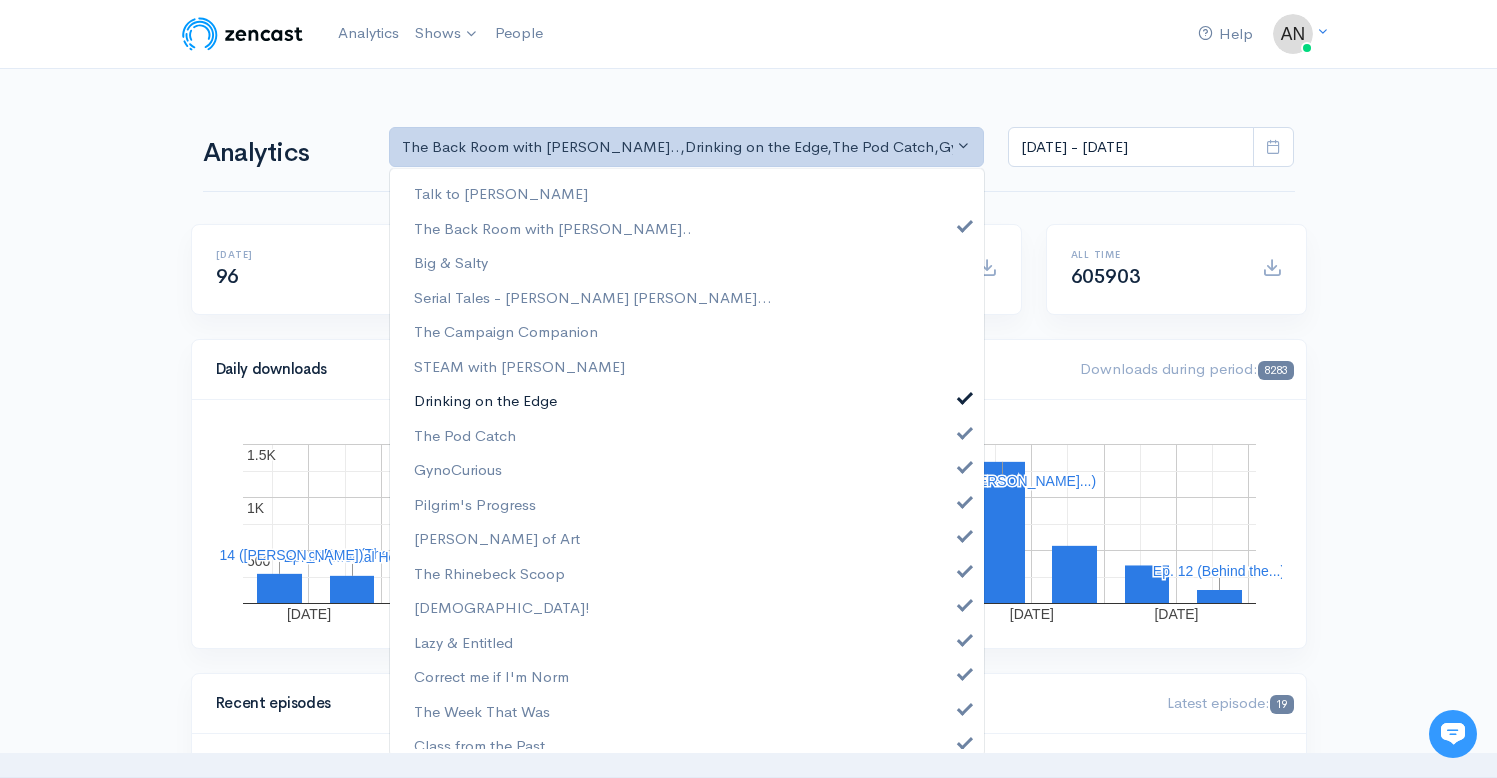 click at bounding box center [965, 395] 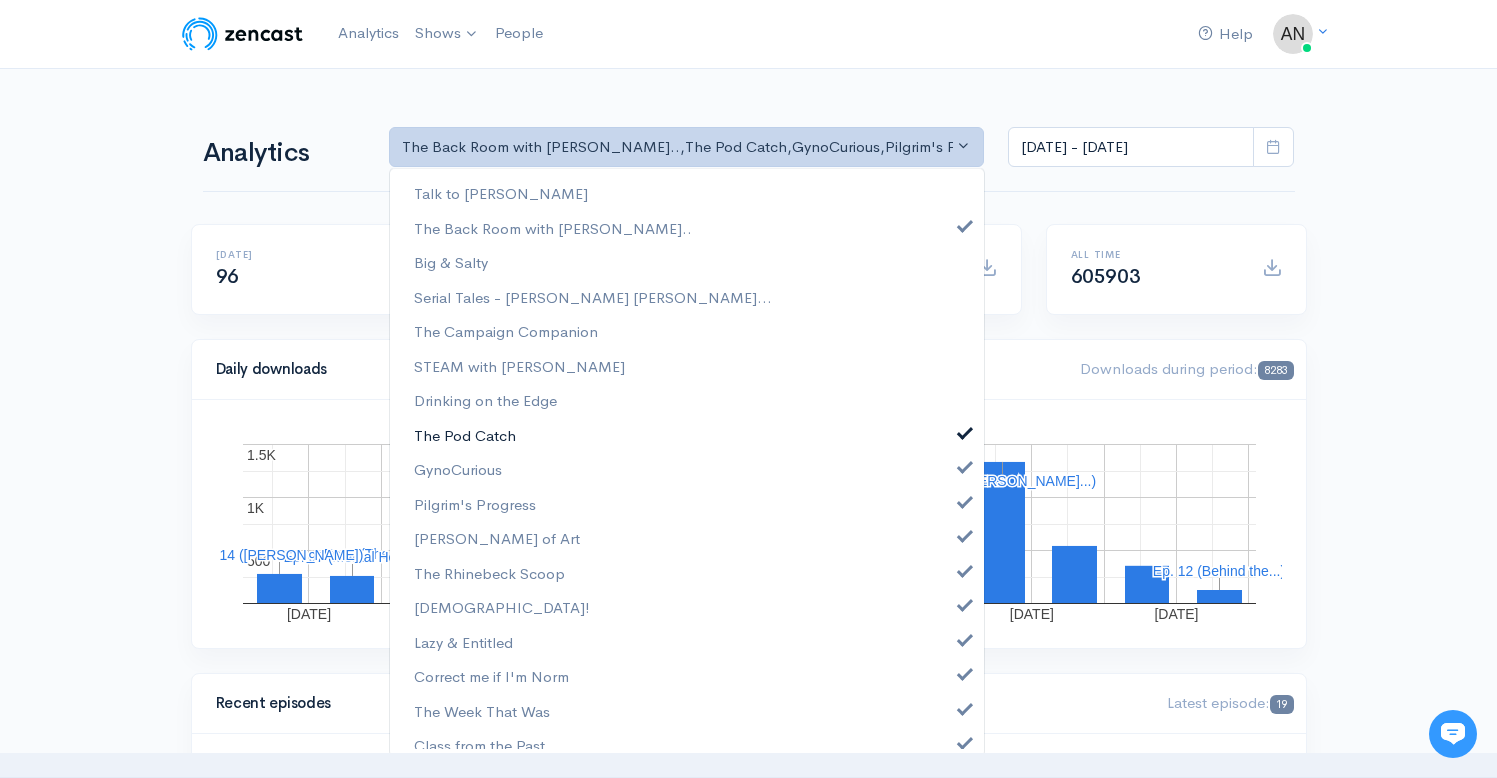 click at bounding box center [965, 430] 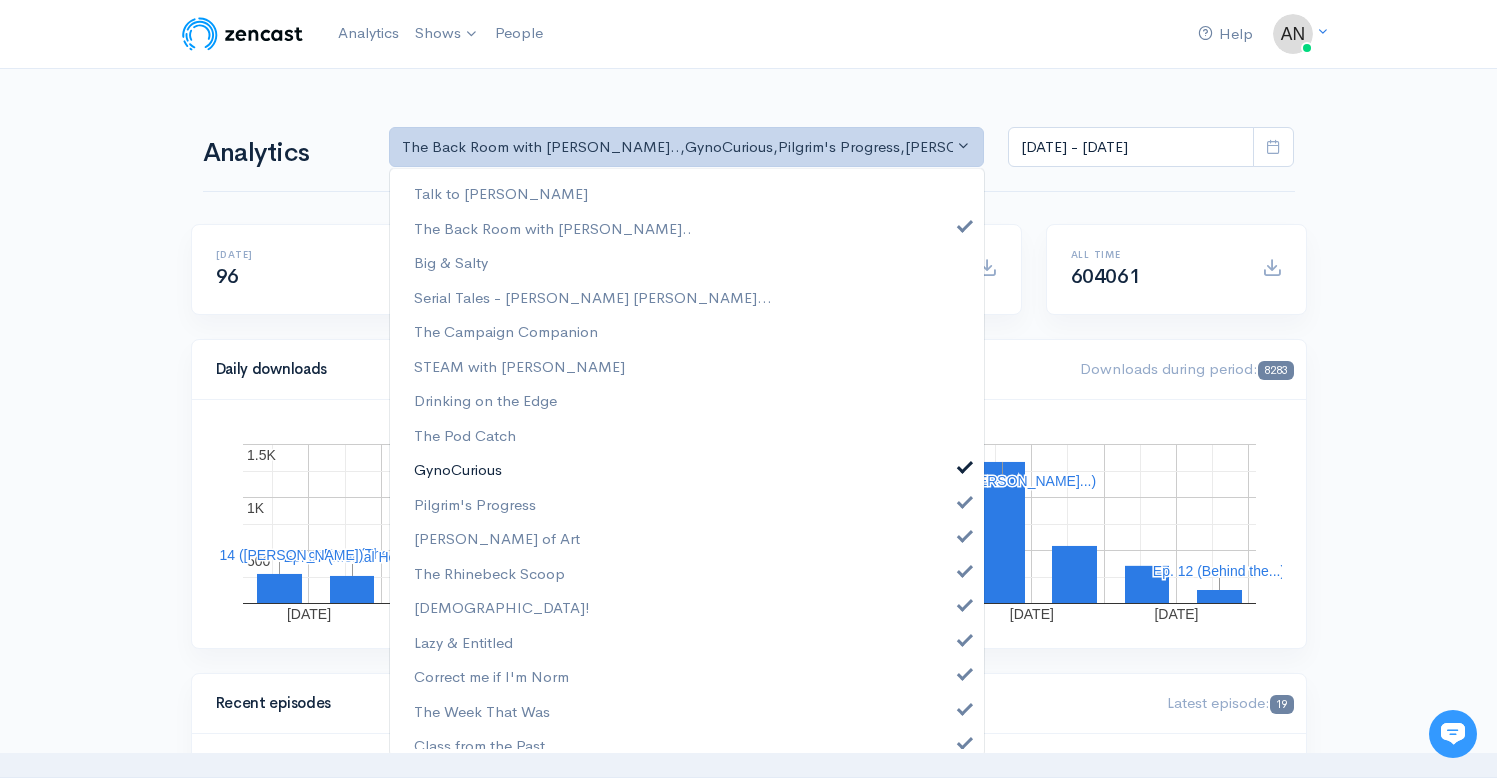 click on "GynoCurious" at bounding box center (687, 469) 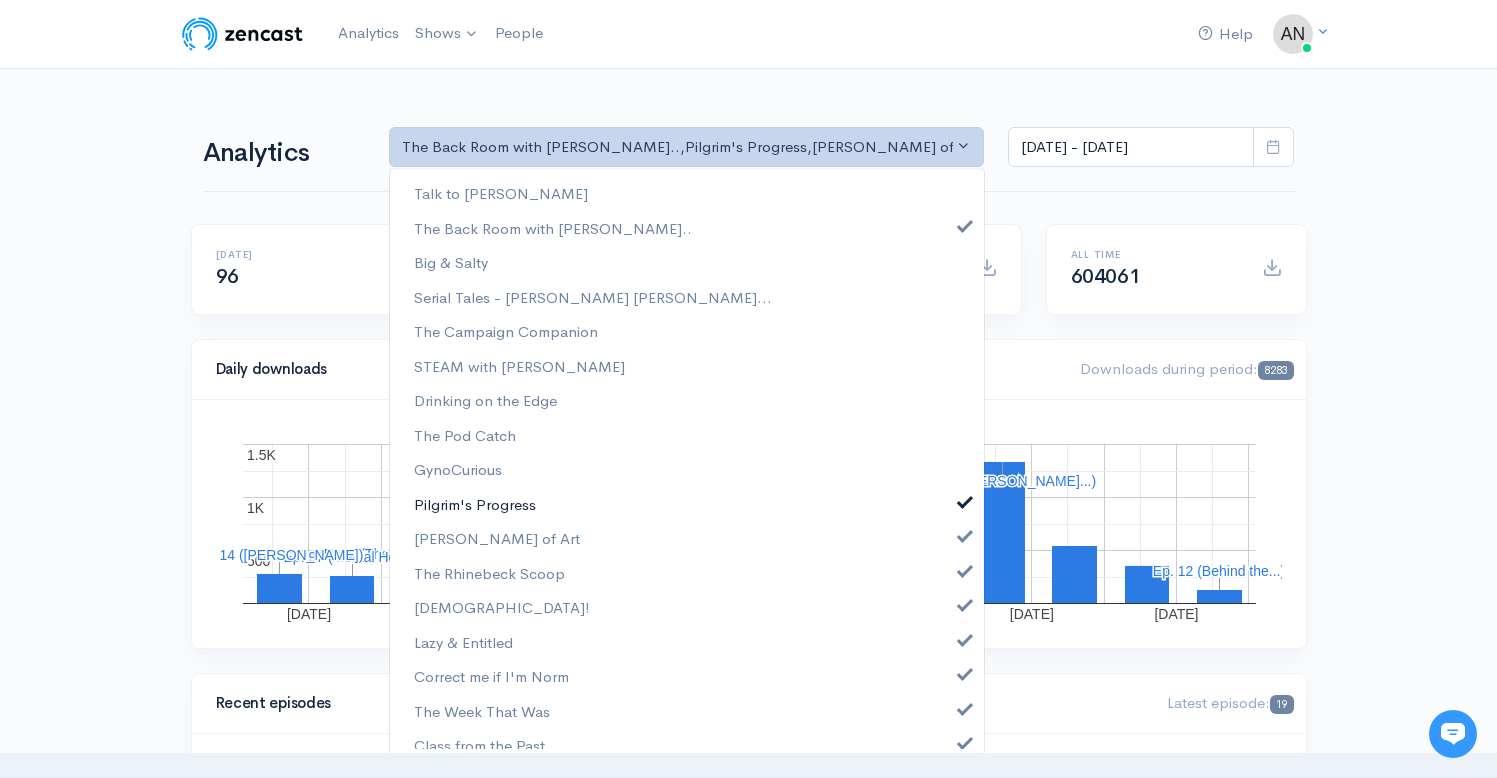 click at bounding box center [965, 499] 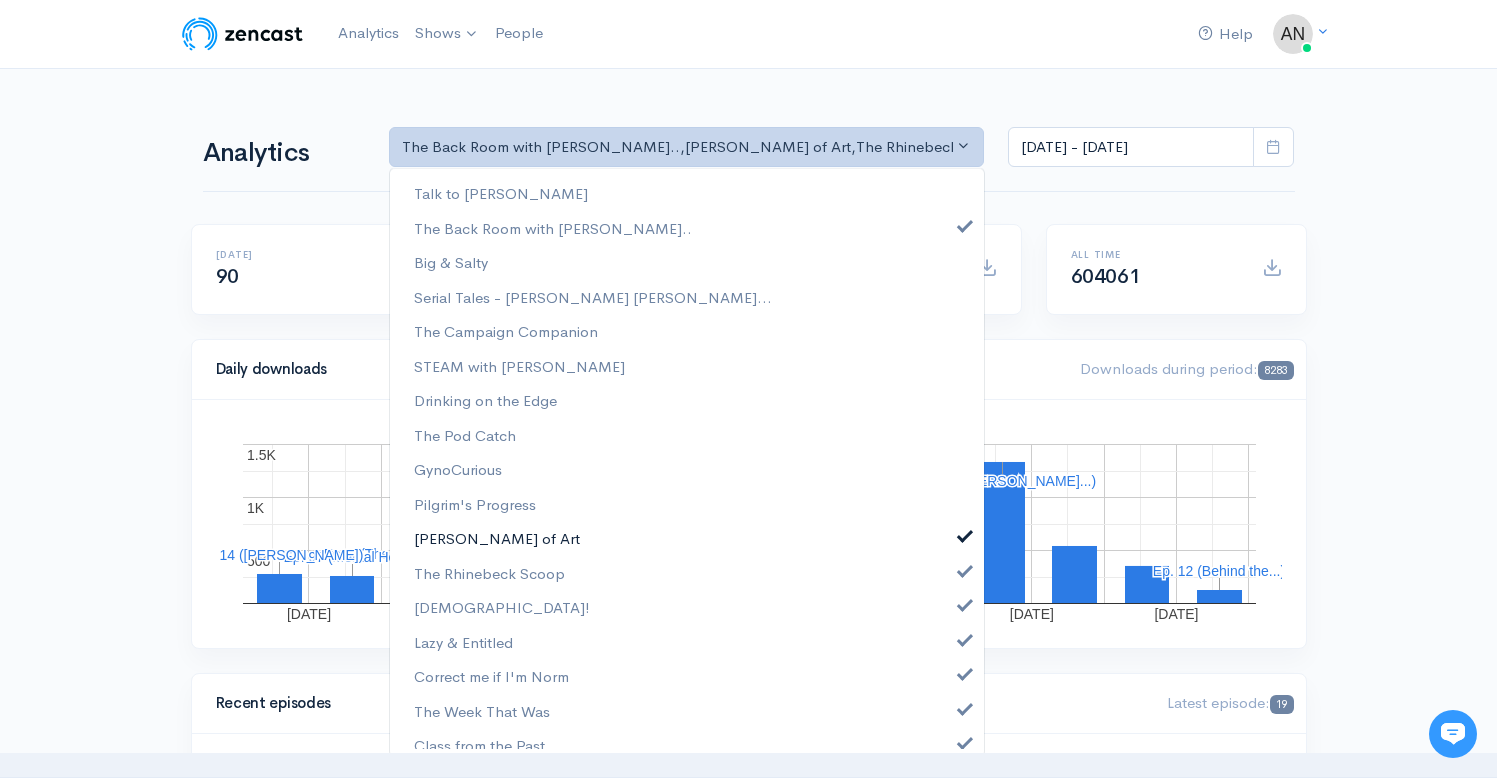 click on "[PERSON_NAME] of Art" at bounding box center (687, 538) 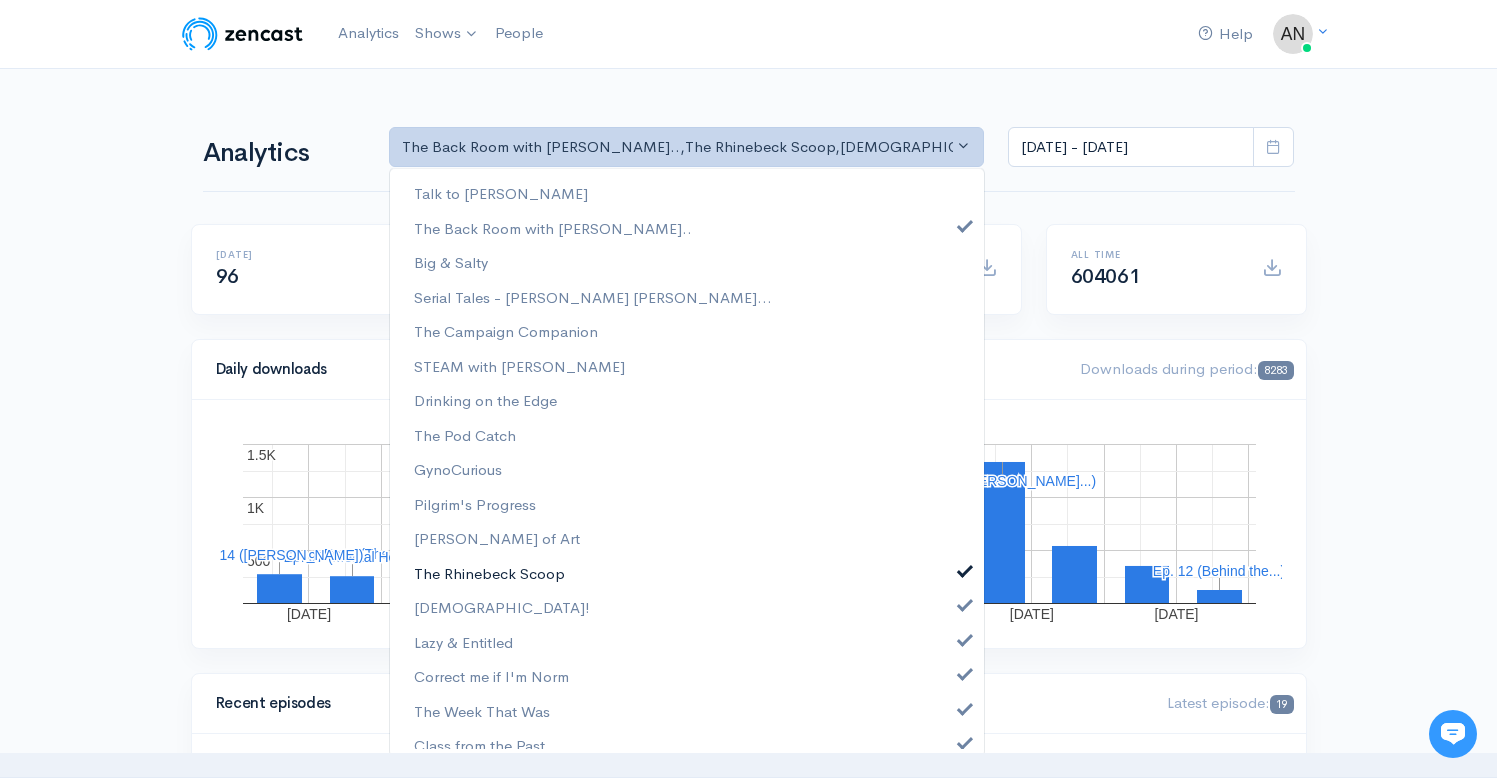 click at bounding box center [965, 568] 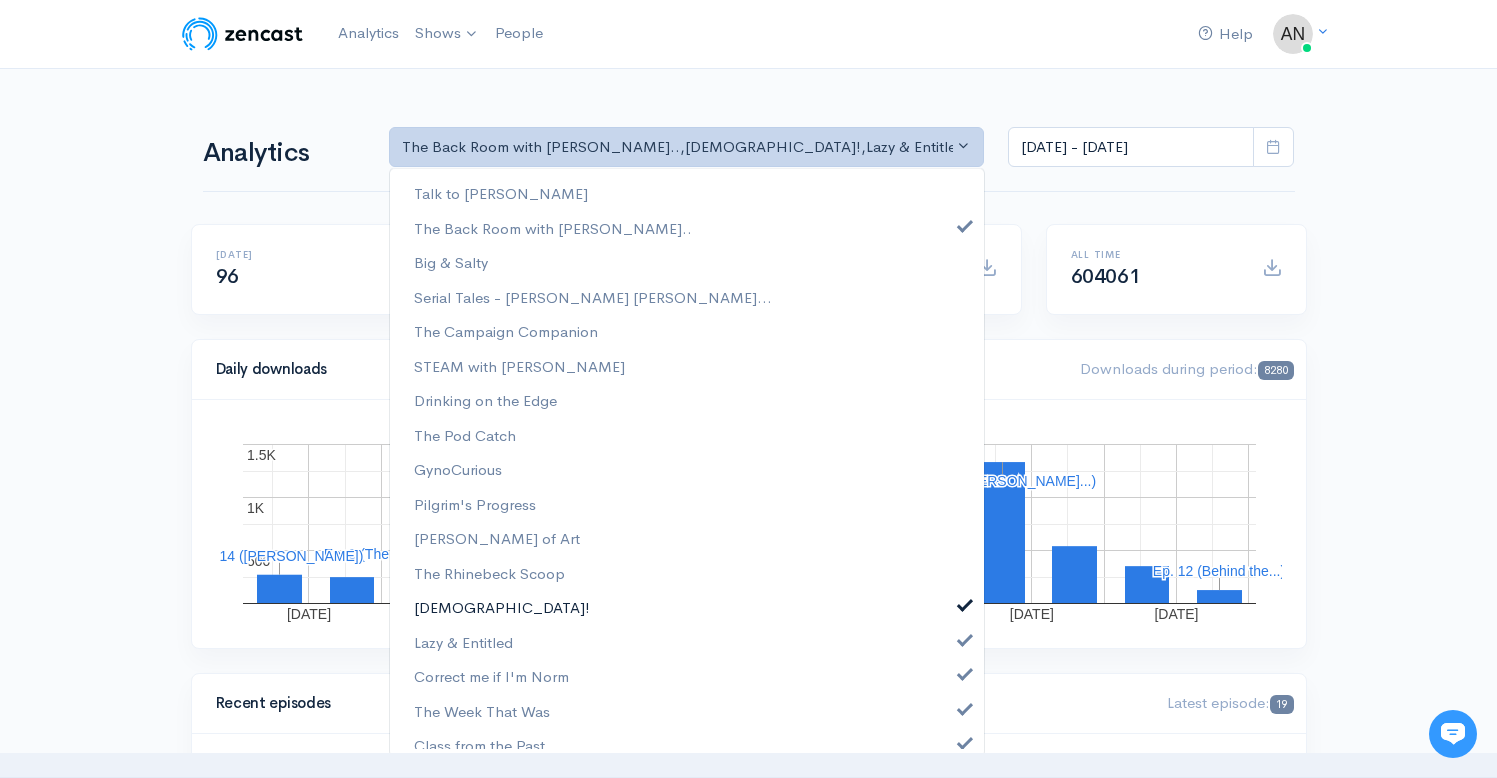 click at bounding box center [965, 602] 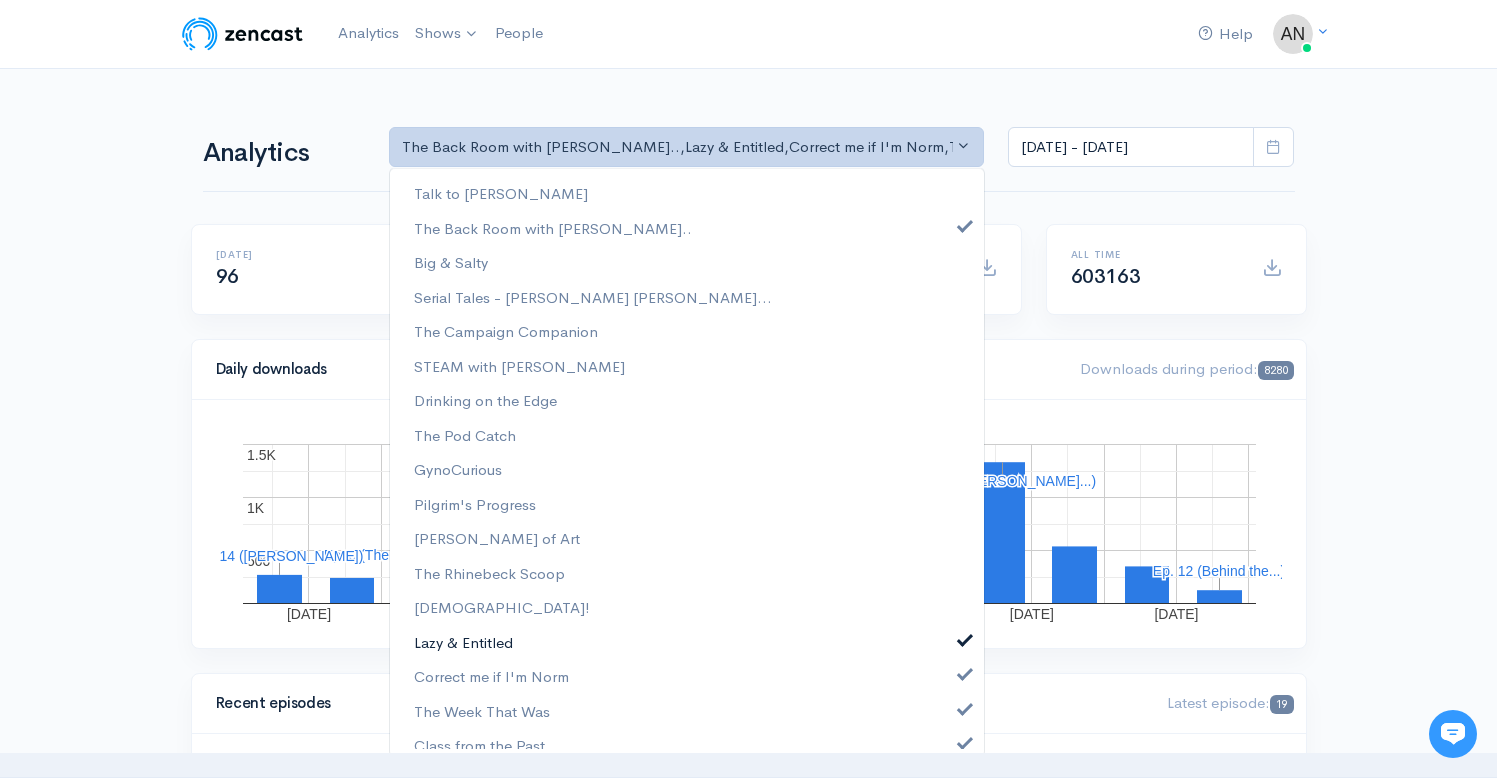click on "Lazy & Entitled" at bounding box center [687, 642] 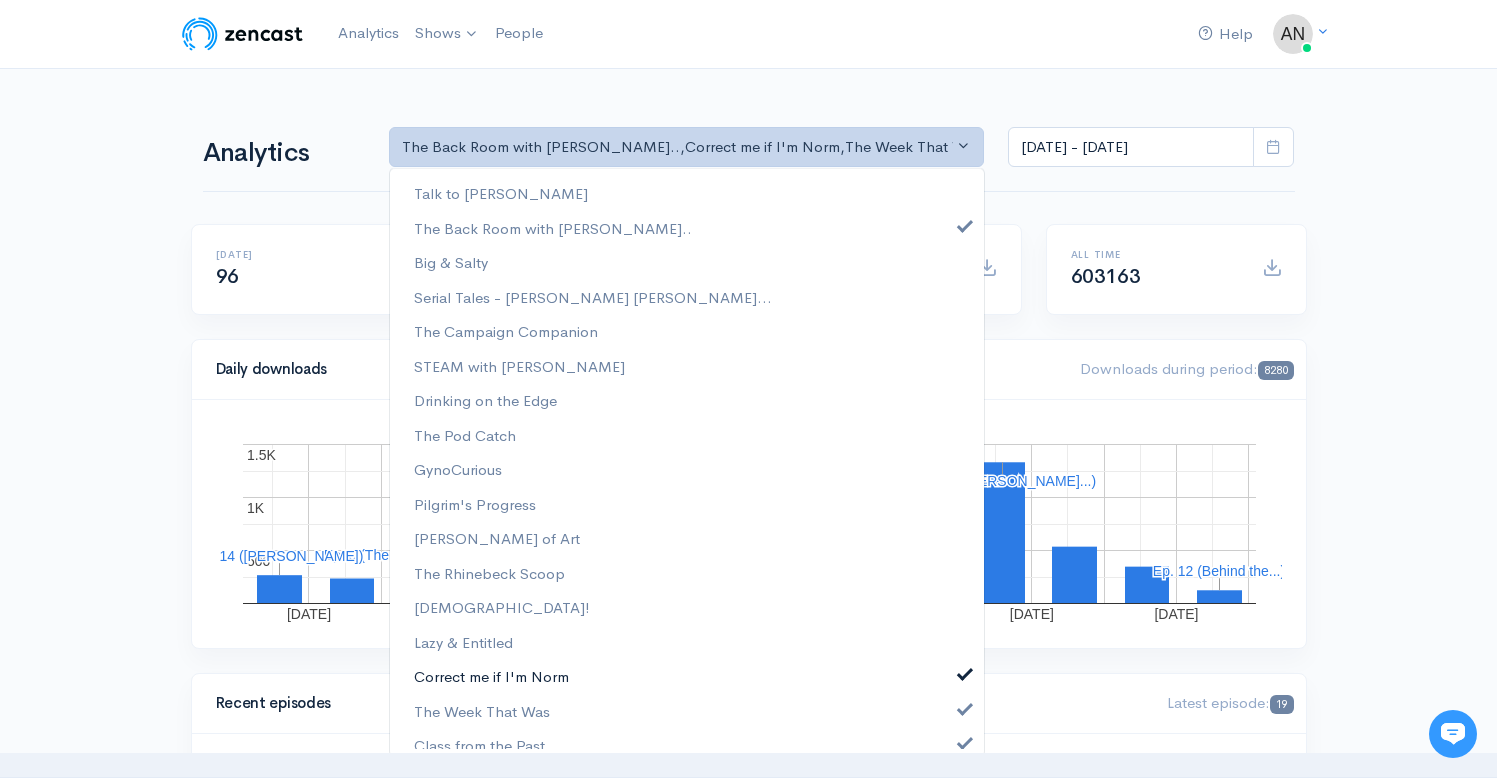 click at bounding box center [965, 671] 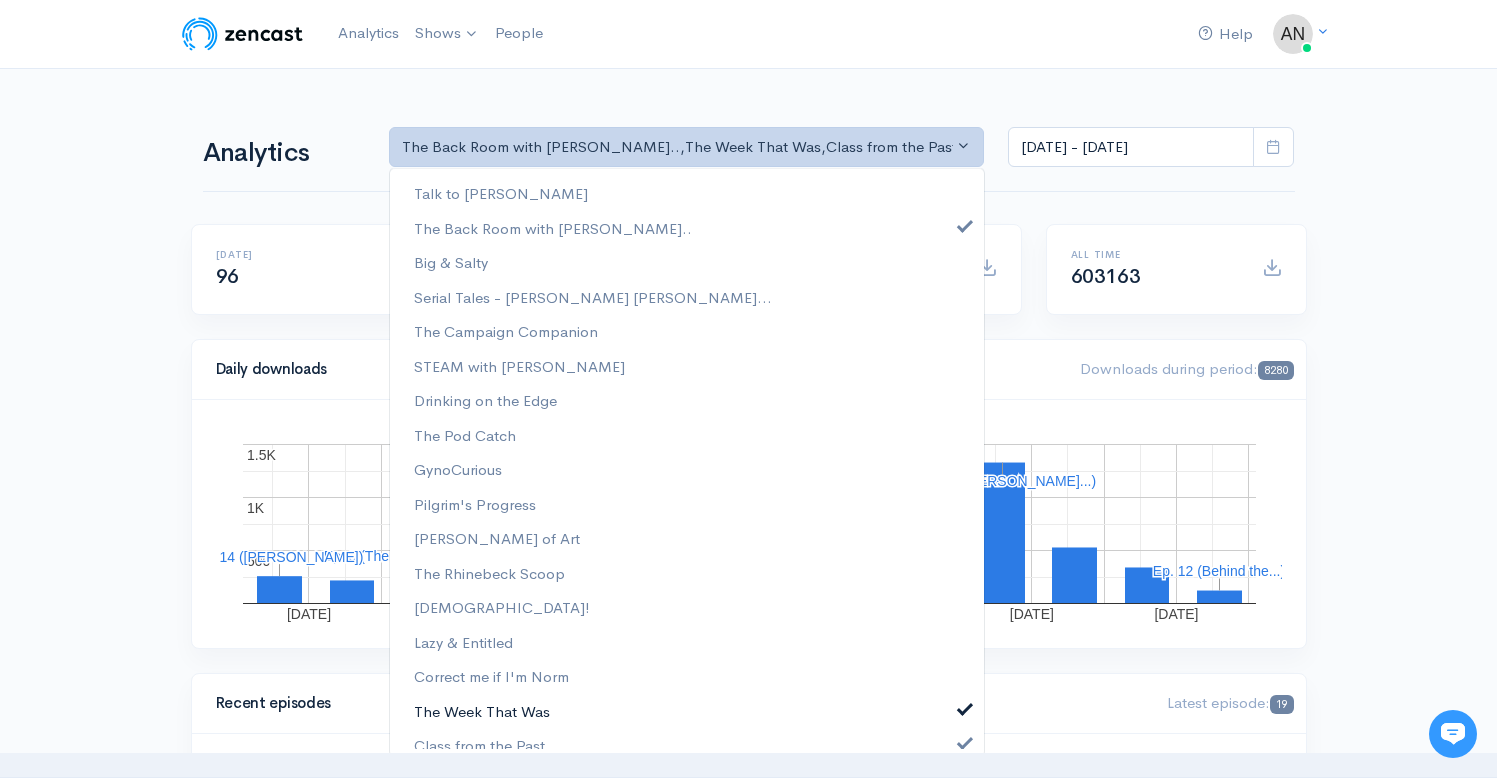click at bounding box center [965, 706] 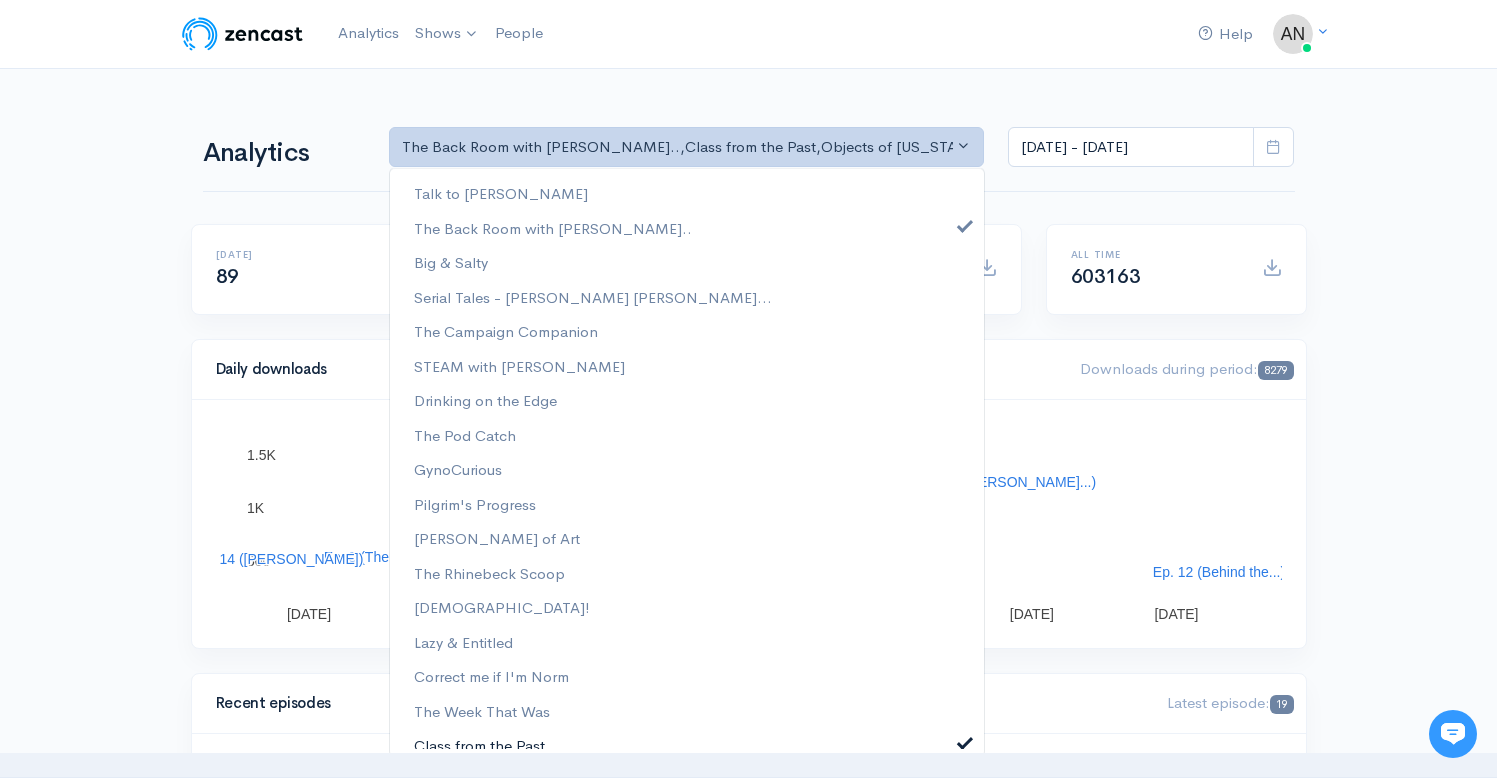 click at bounding box center (965, 740) 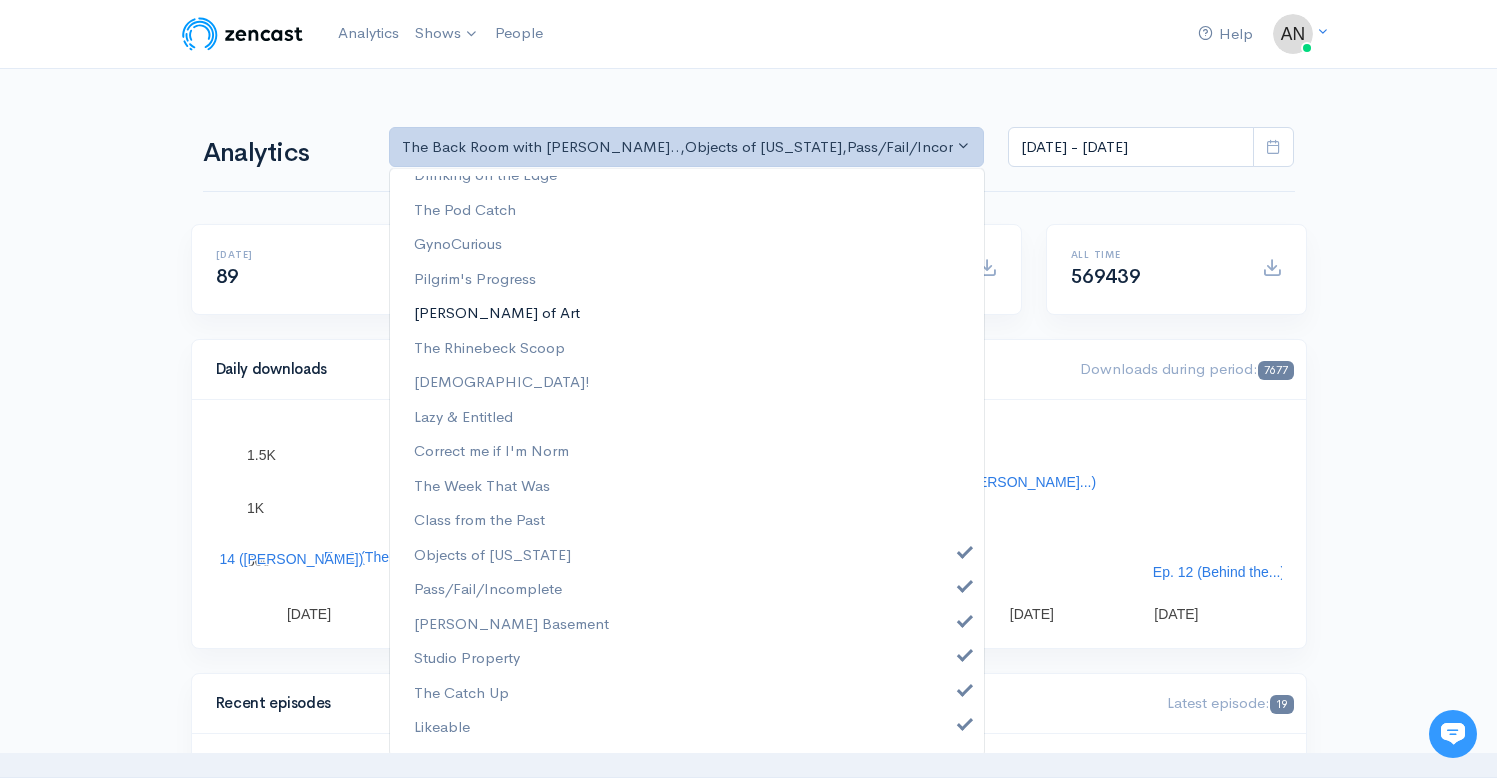 scroll, scrollTop: 256, scrollLeft: 0, axis: vertical 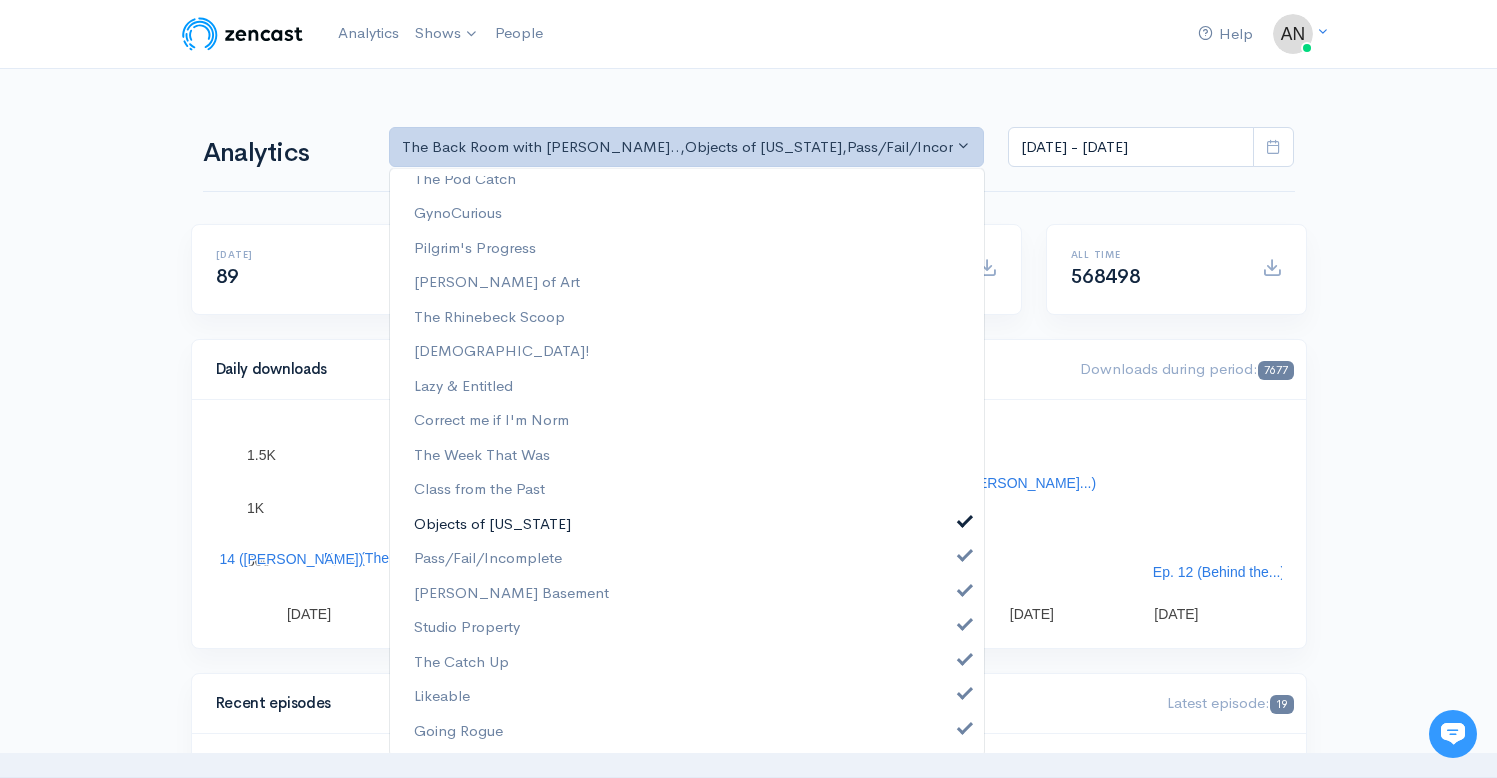 click on "Objects of [US_STATE]" at bounding box center (687, 524) 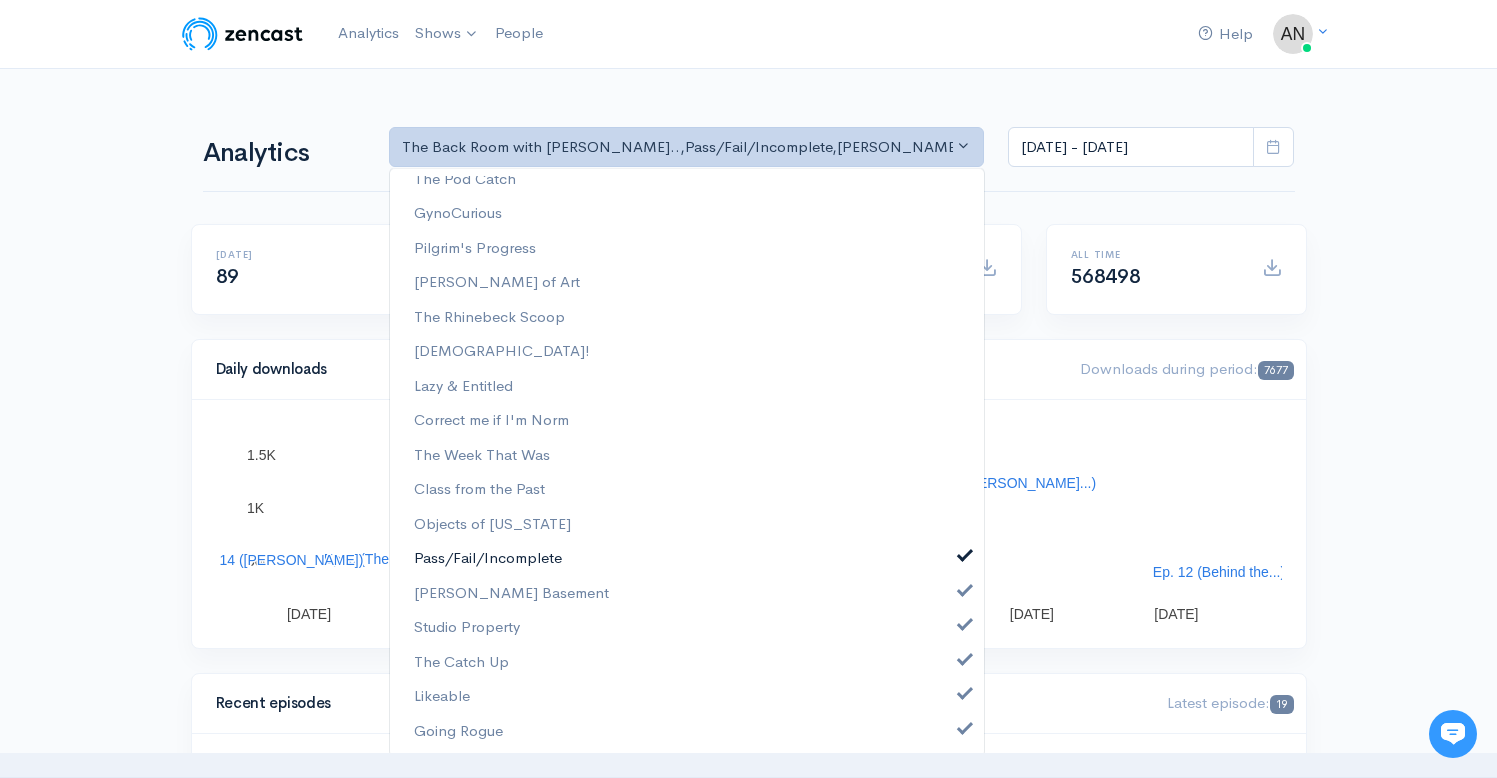 click on "Pass/Fail/Incomplete" at bounding box center [687, 558] 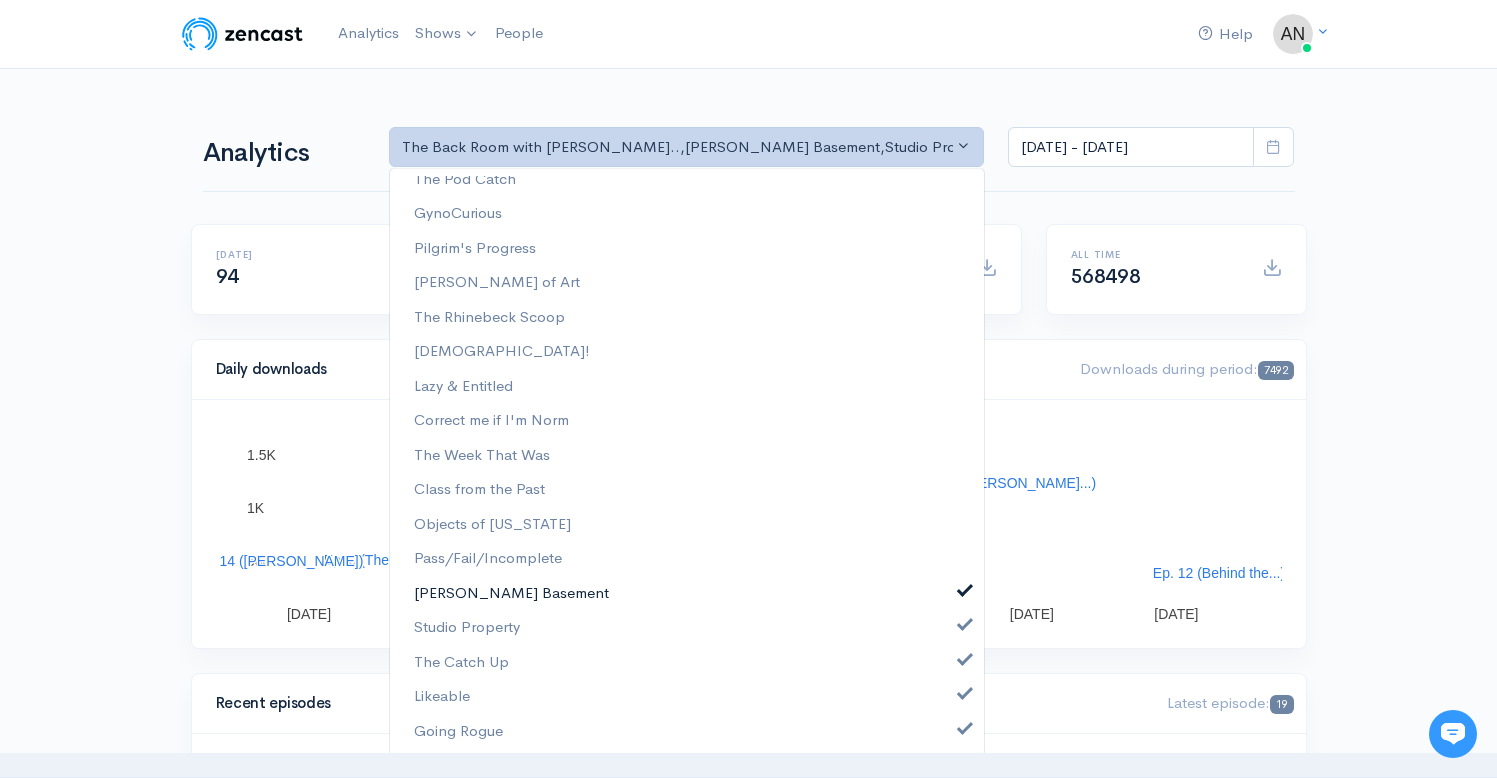 click on "[PERSON_NAME] Basement" at bounding box center (687, 593) 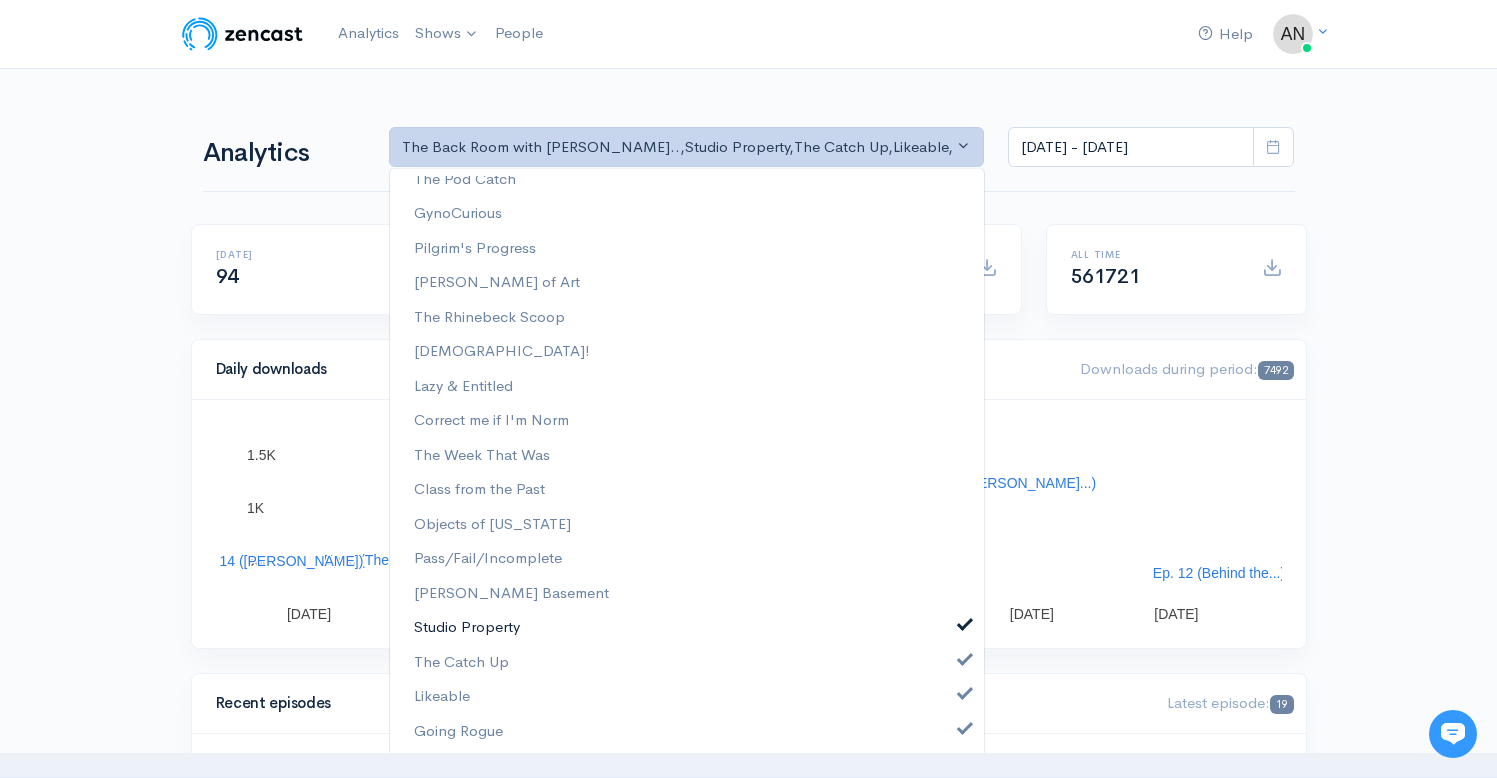click on "Studio Property" at bounding box center (687, 627) 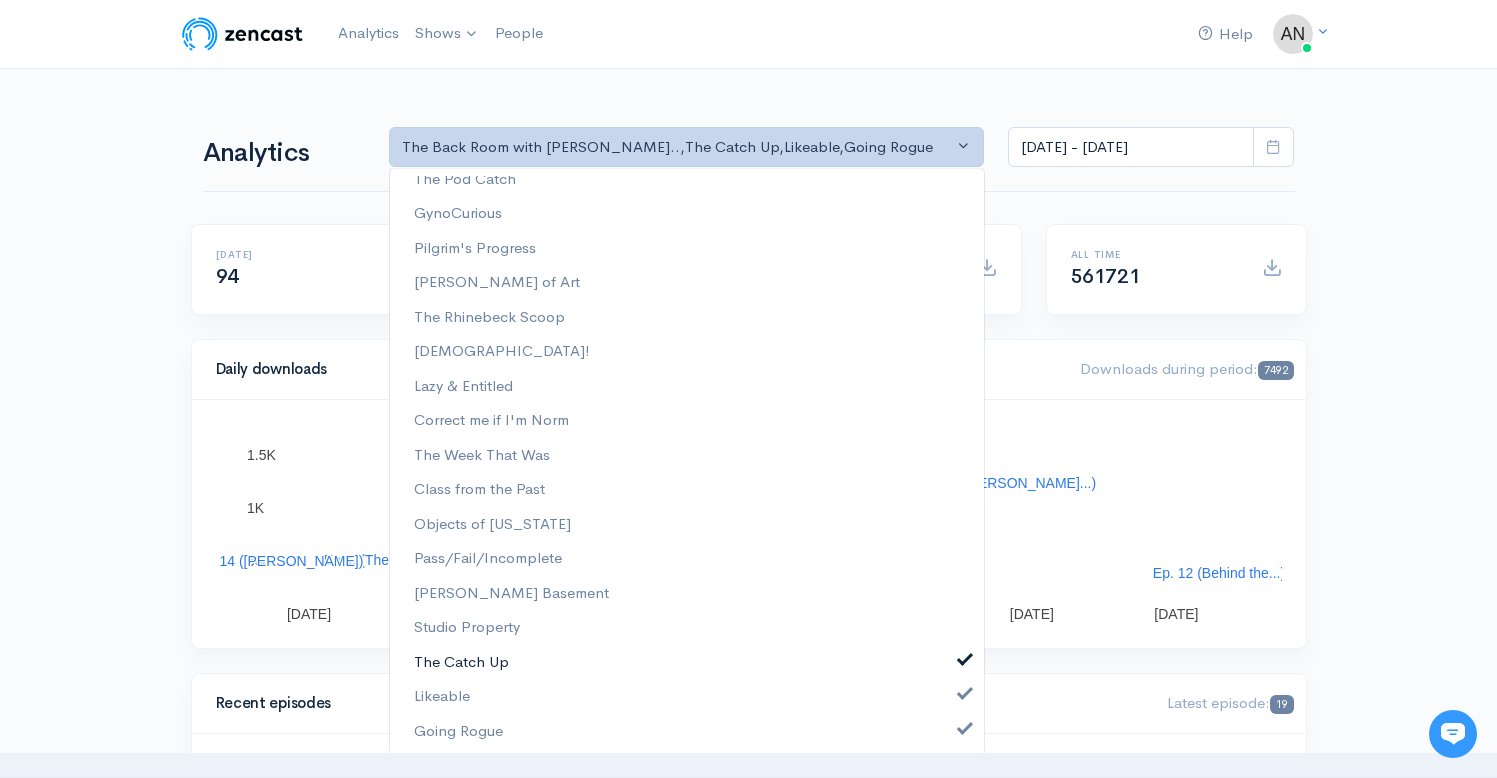 click on "The Catch Up" at bounding box center (687, 662) 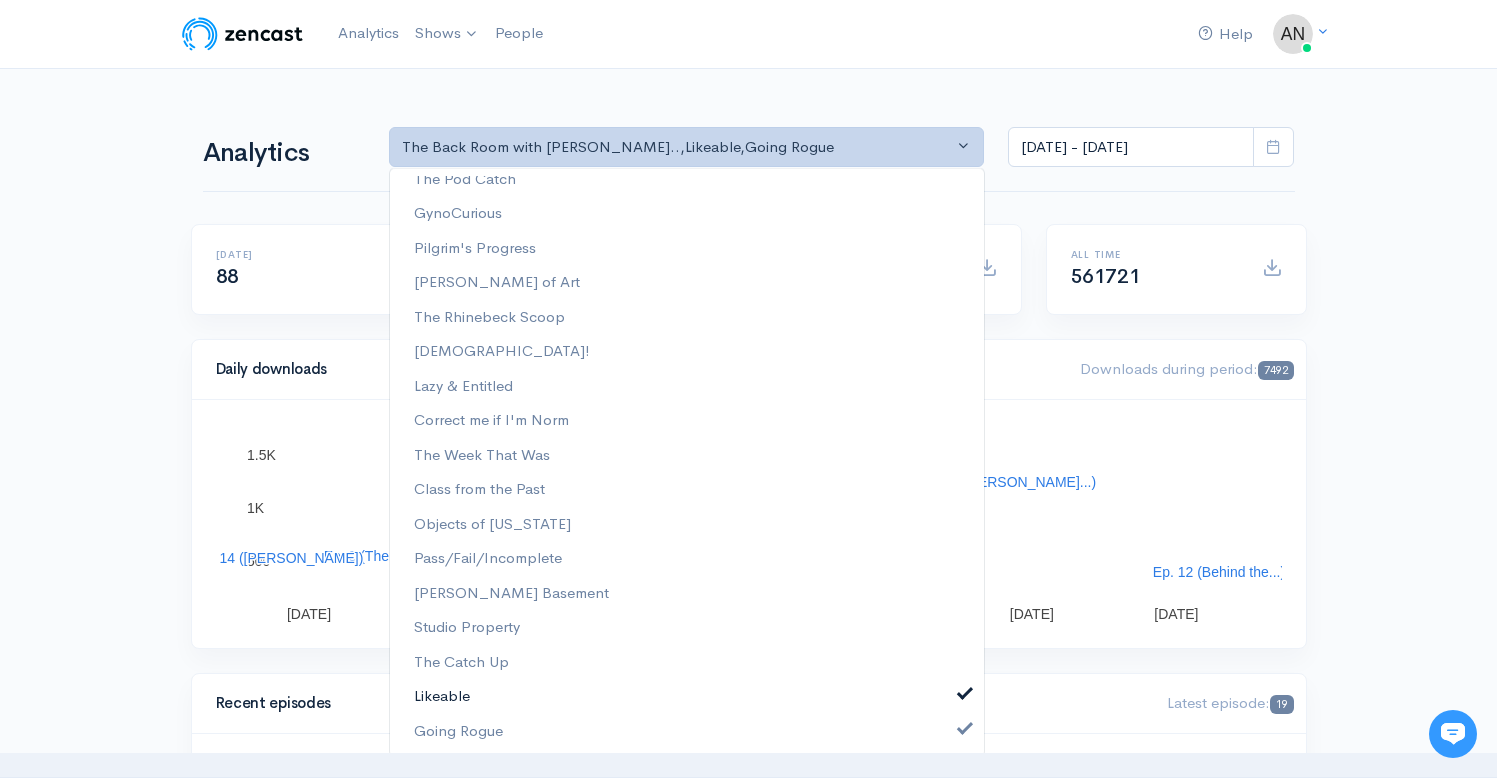 click on "Likeable" at bounding box center [687, 696] 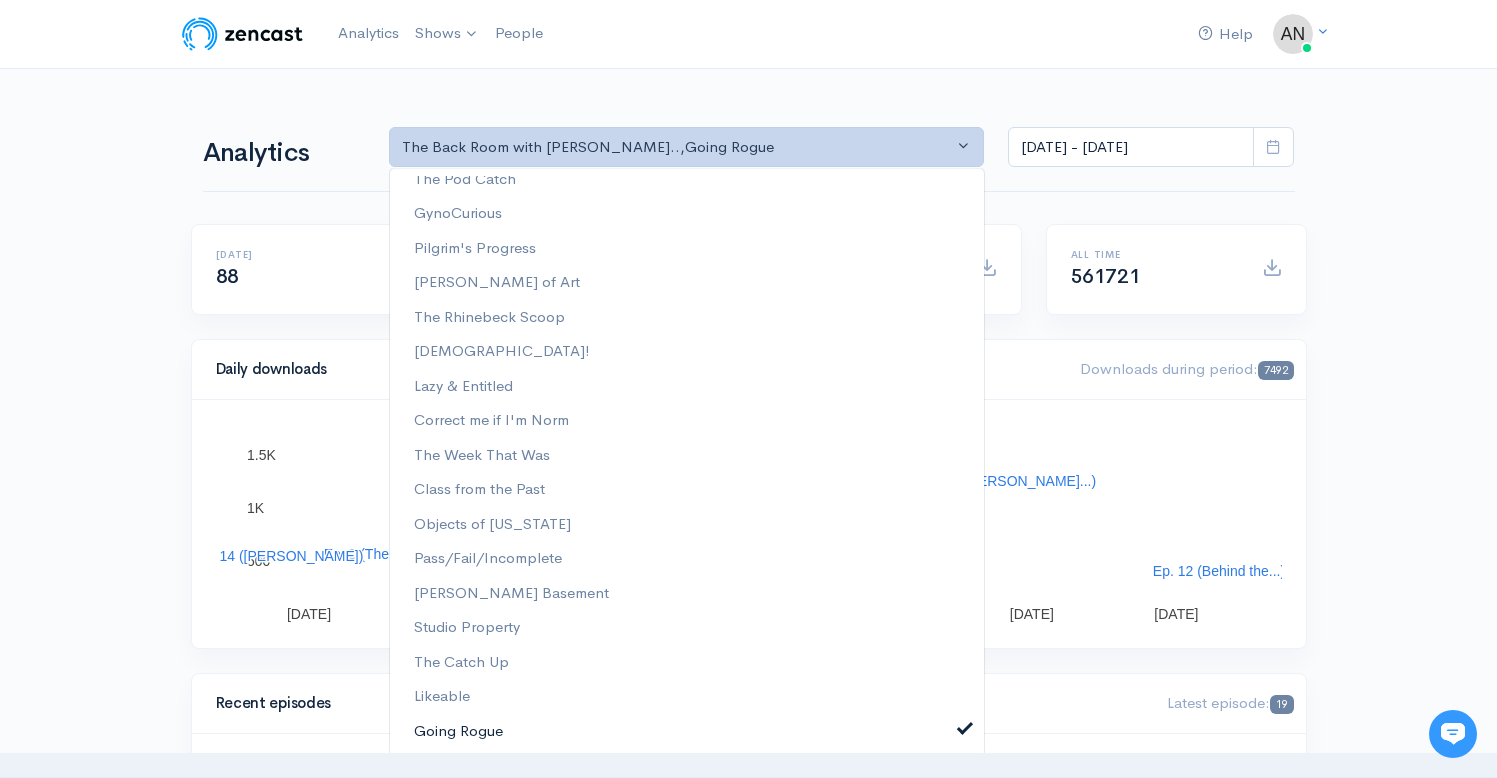 click at bounding box center (965, 726) 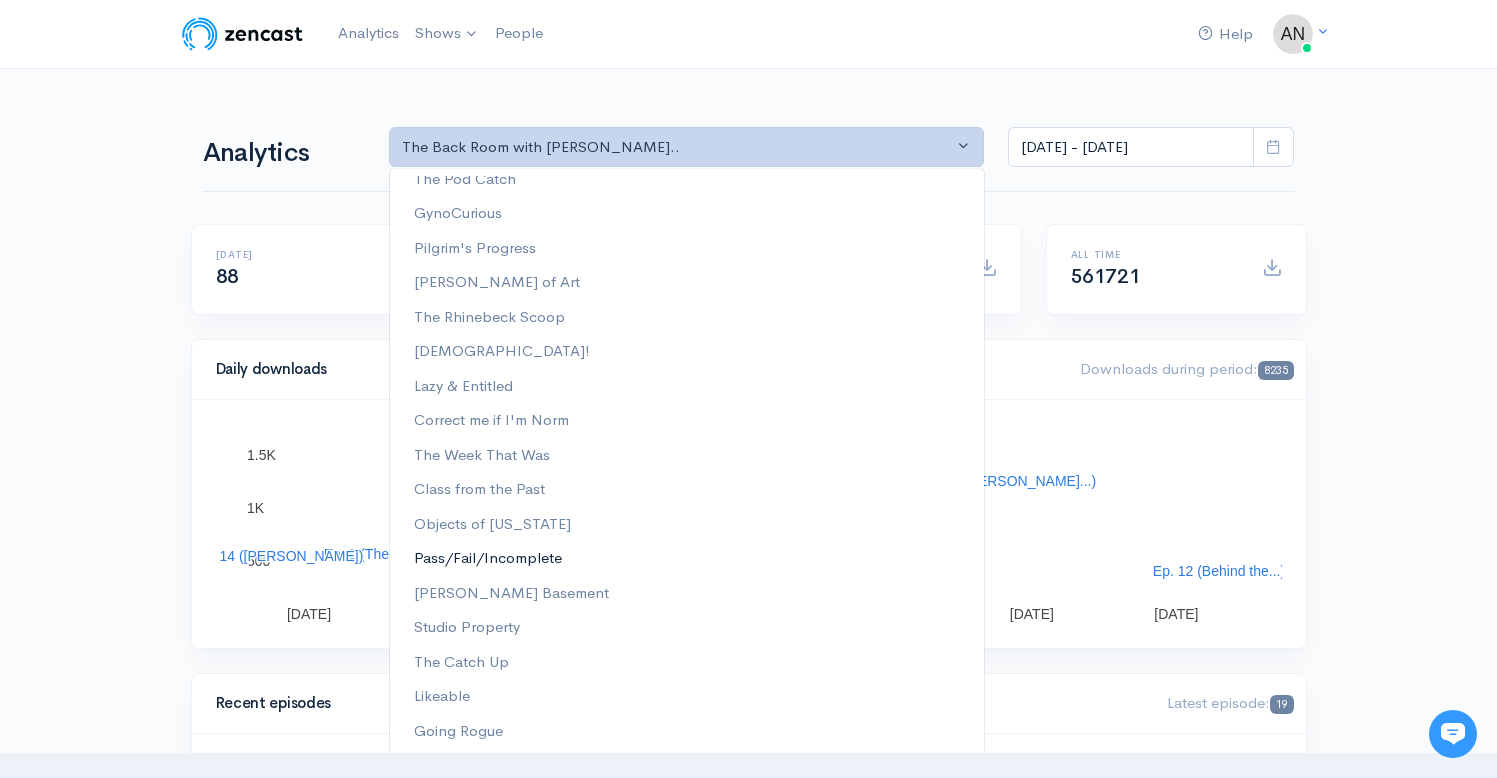 scroll, scrollTop: 84, scrollLeft: 0, axis: vertical 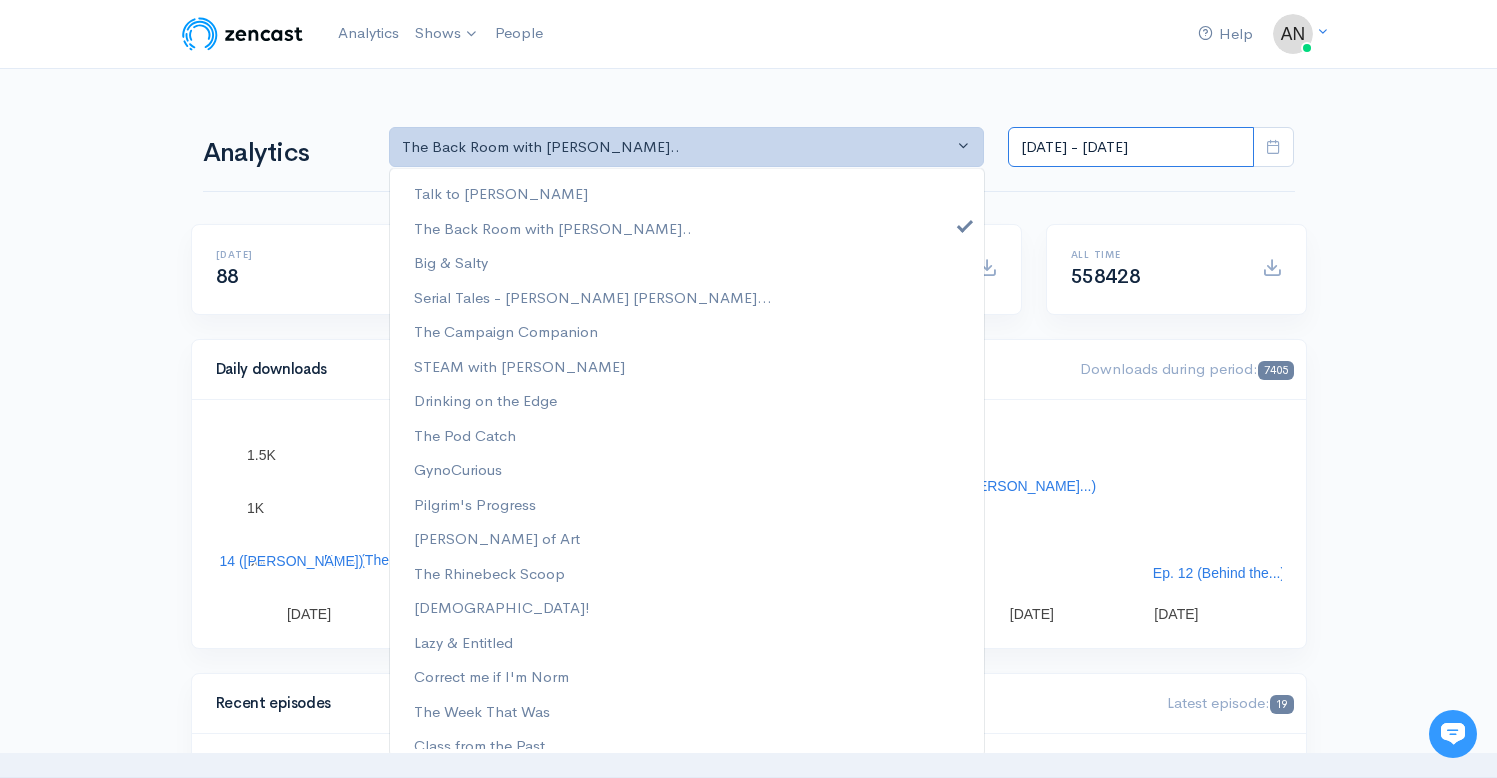 click on "[DATE] - [DATE]" at bounding box center (1131, 147) 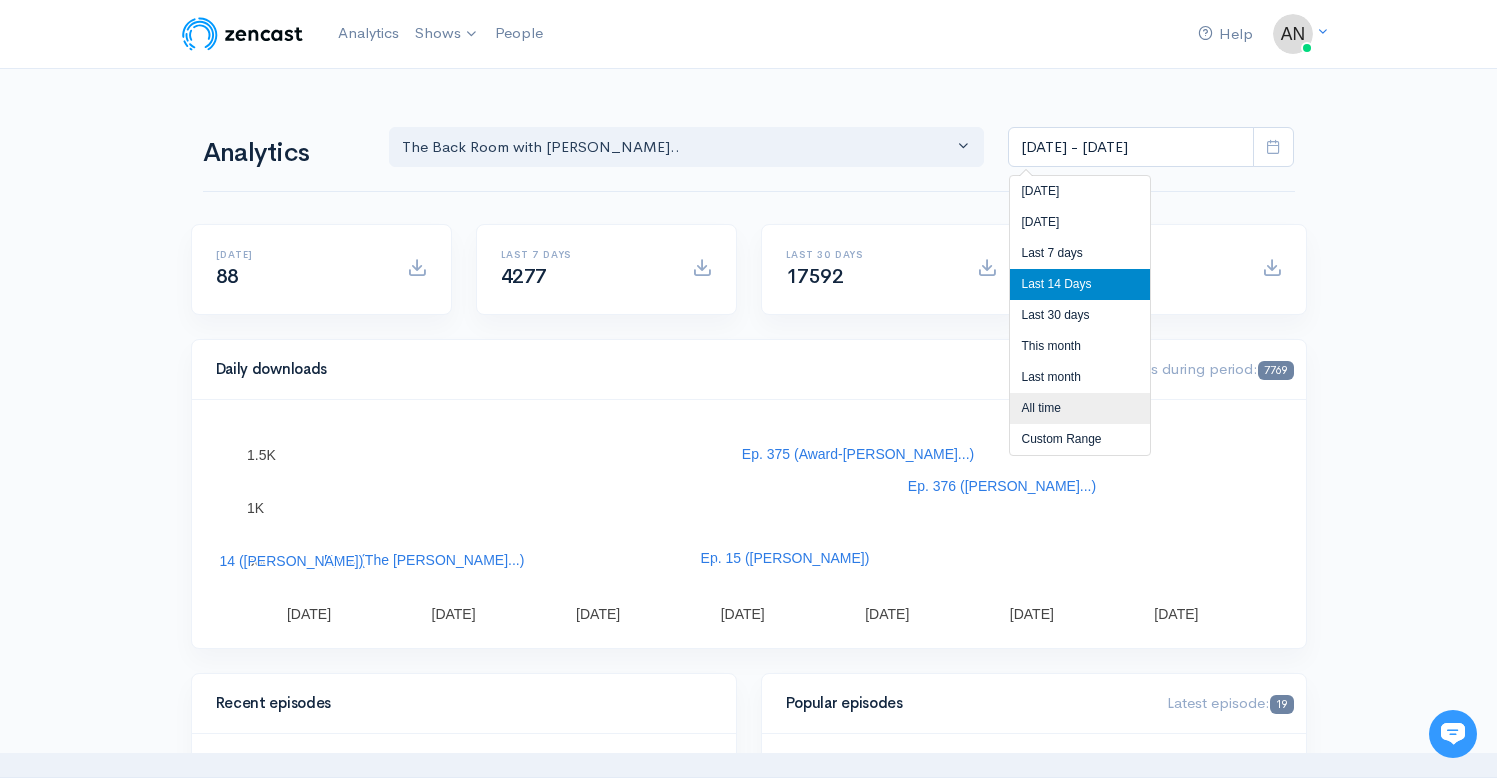 click on "All time" at bounding box center (1080, 408) 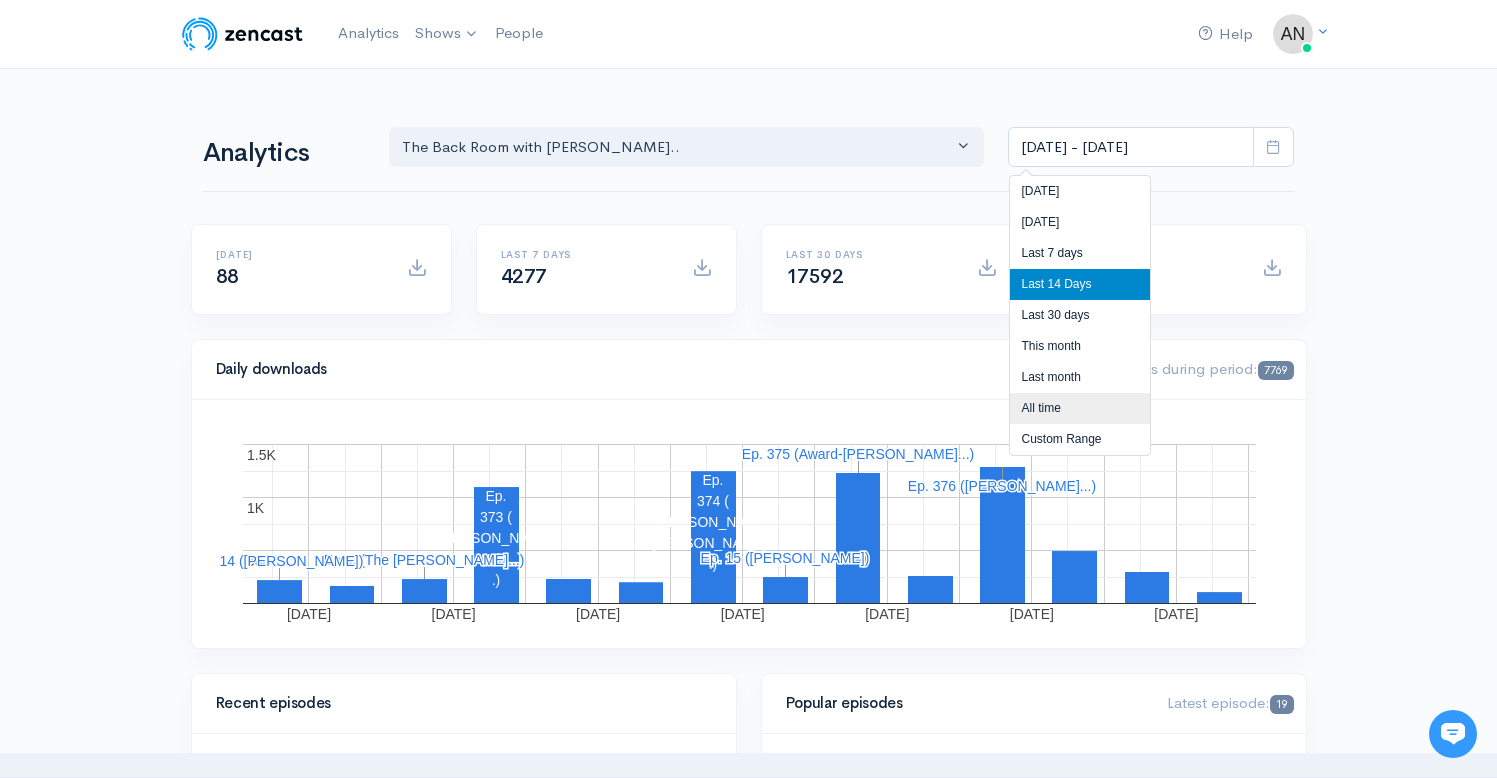 type on "[DATE] - [DATE]" 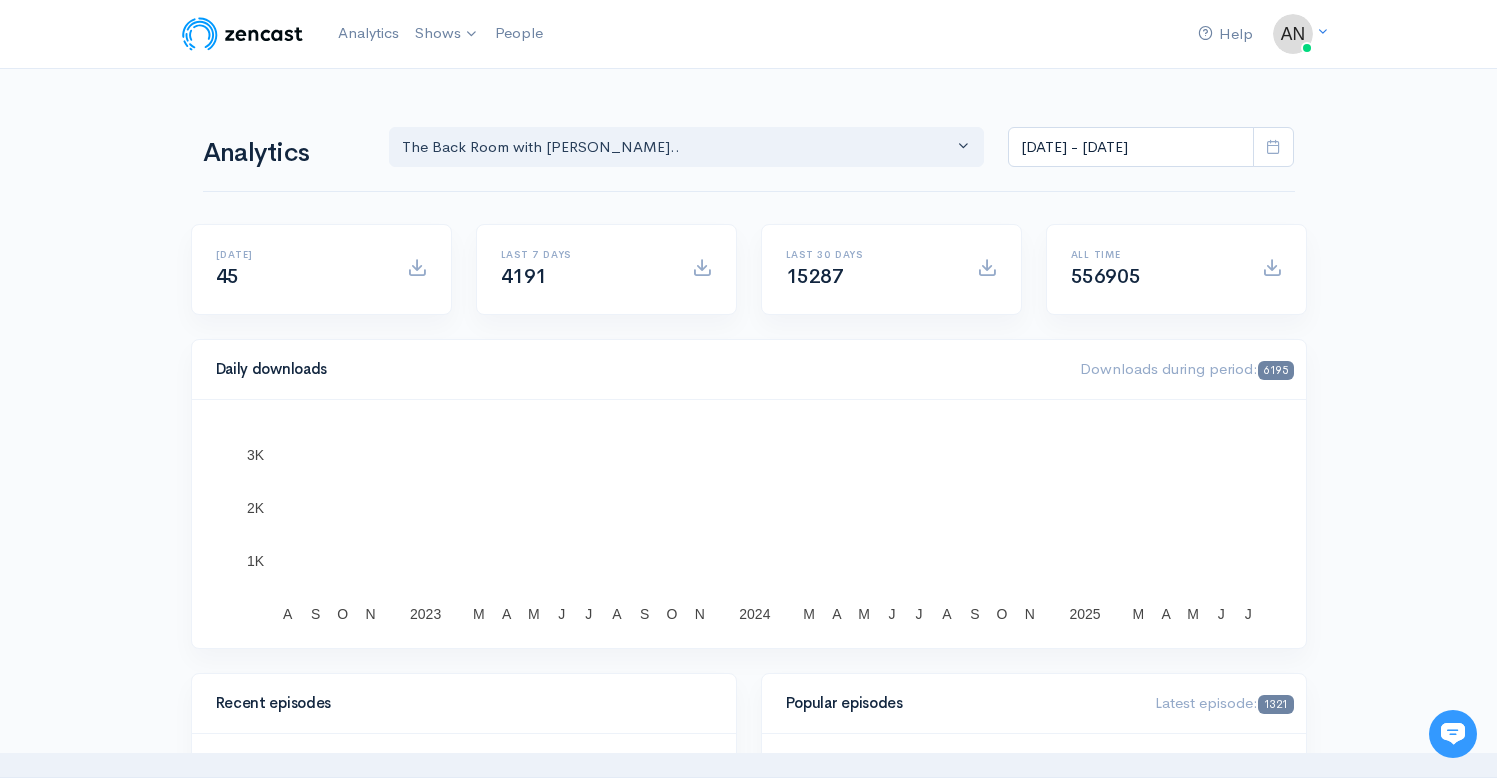 click on "Help
Notifications
View all
Your profile   Team settings     Radio Free Rhinecliff   Current     Logout
Analytics
Shows
The Catch Up
The Back Room with [PERSON_NAME]
The Week That Was
Going Rogue
GynoCurious
Likeable
The Rhinebeck Scoop
Correct me if I'm Norm
[PERSON_NAME] of Art
Drinking on the Edge
Lazy & Entitled
[PERSON_NAME] Basement" at bounding box center (748, 1417) 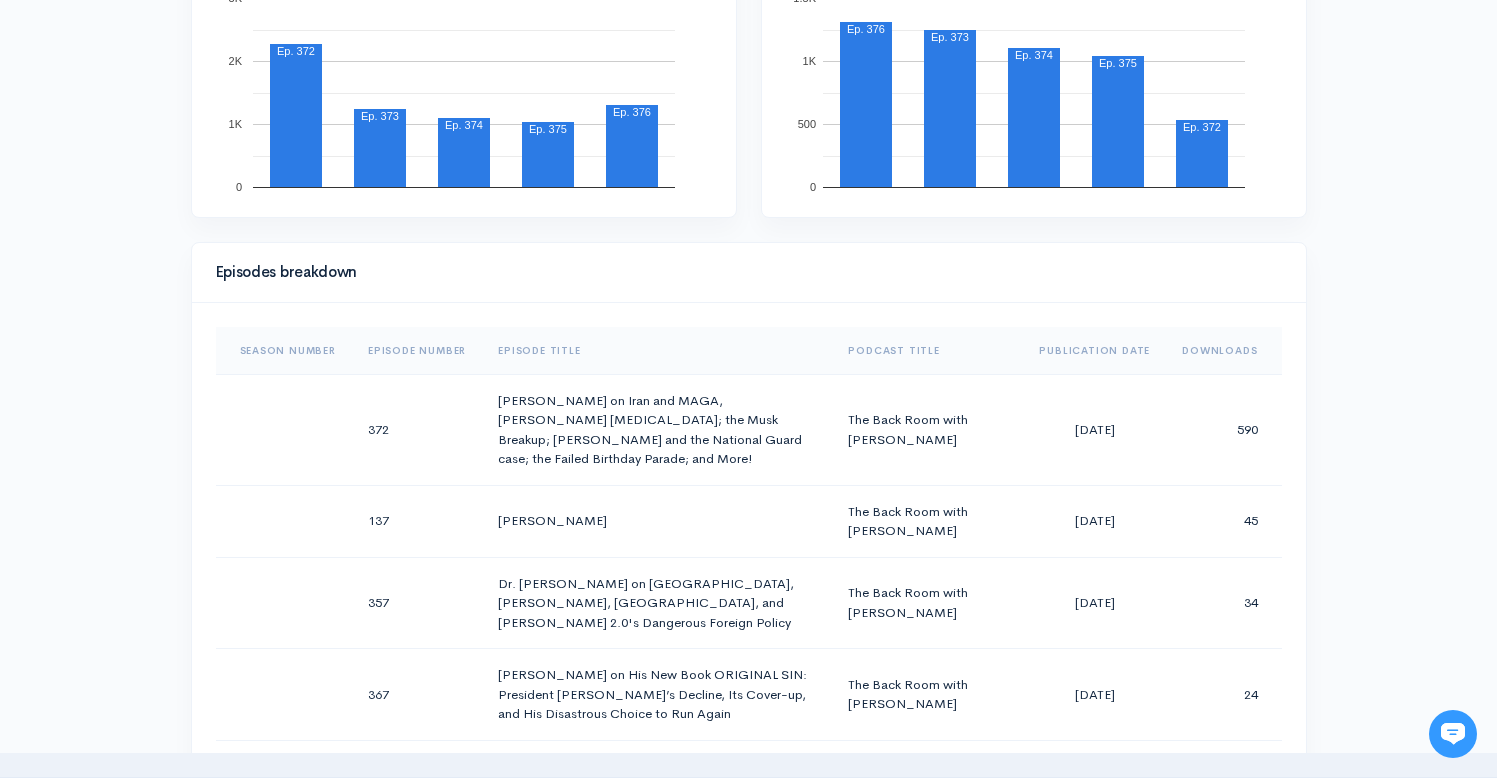 scroll, scrollTop: 908, scrollLeft: 0, axis: vertical 